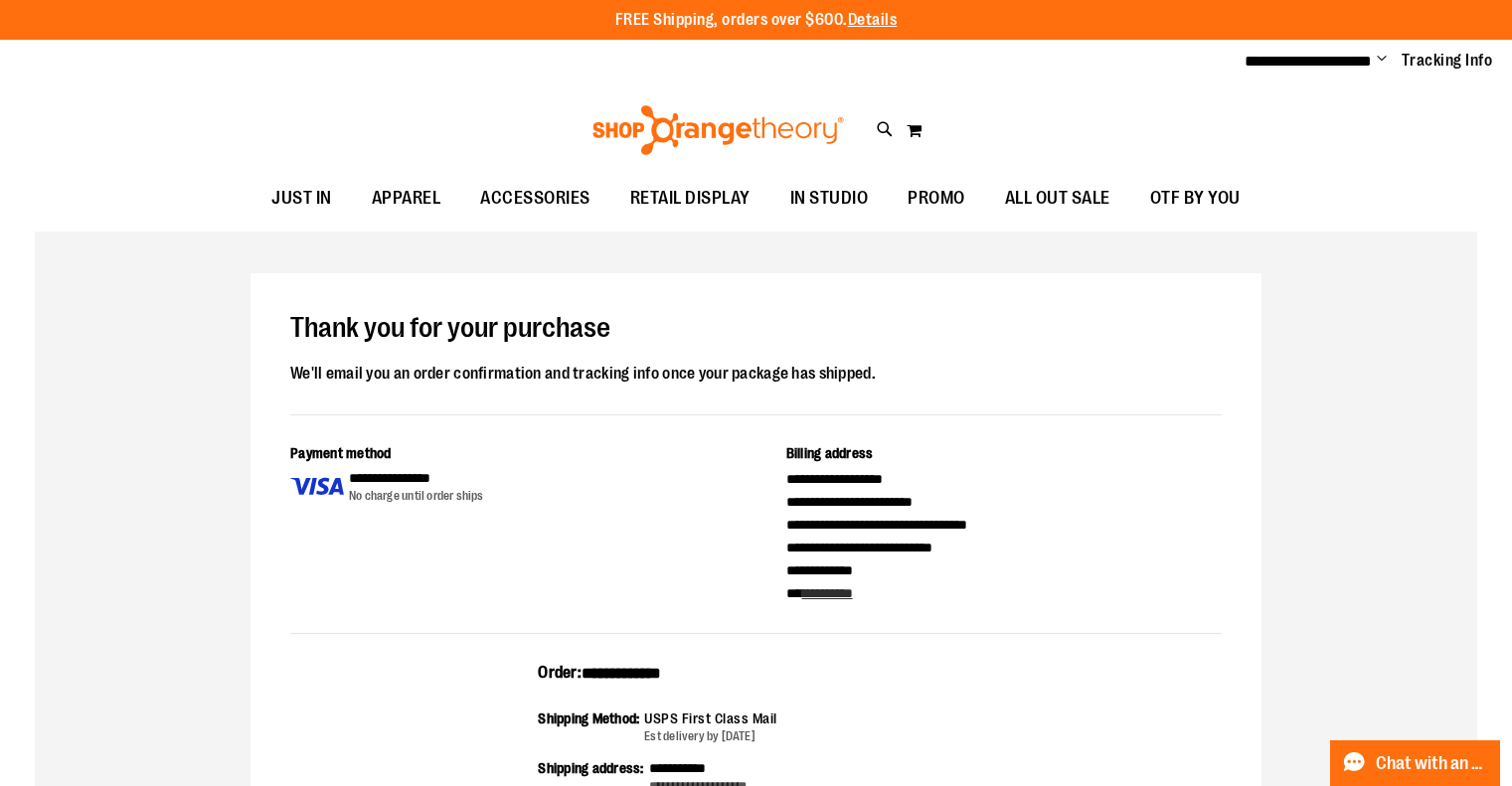 scroll, scrollTop: 0, scrollLeft: 0, axis: both 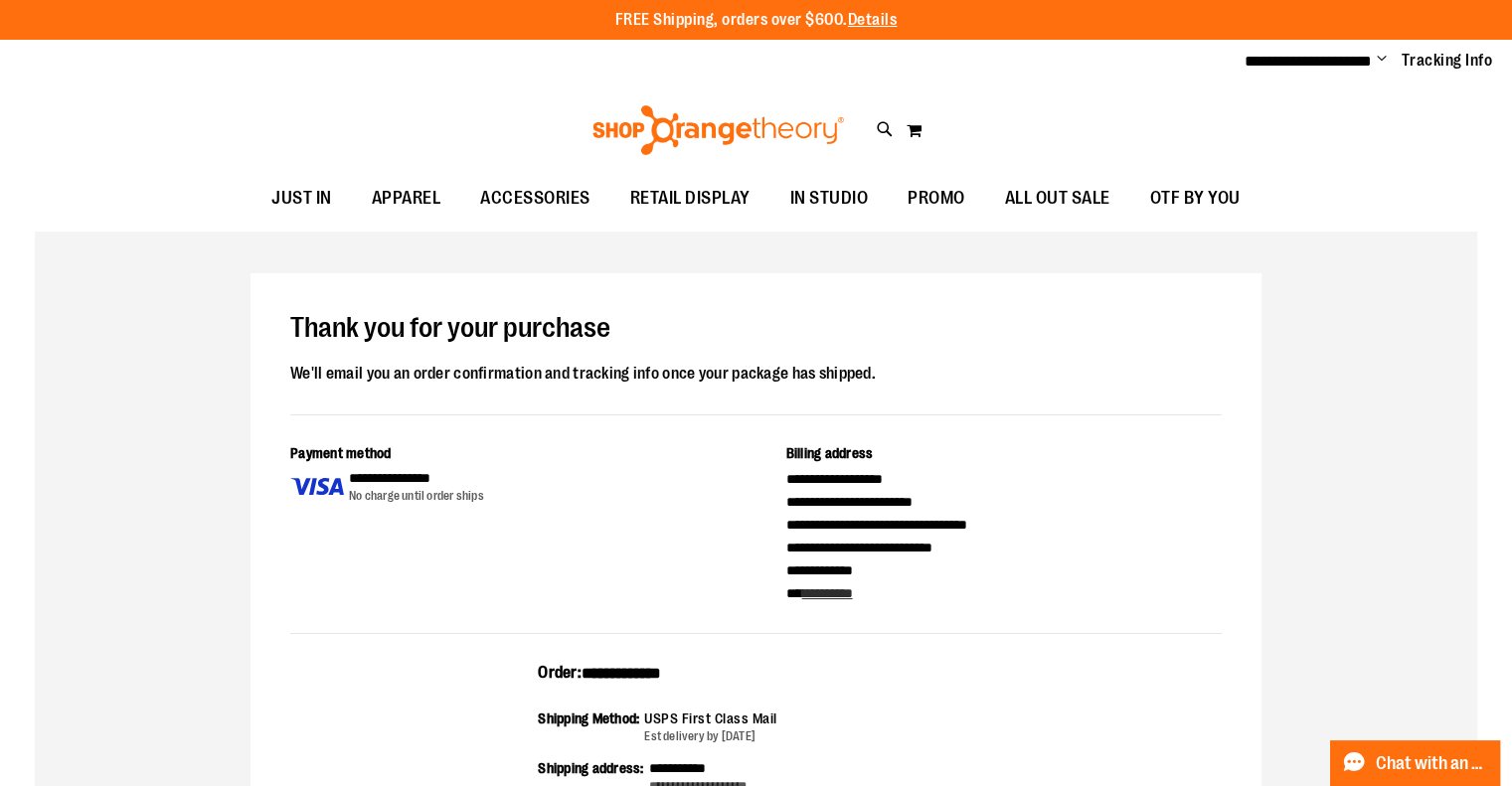 click on "**********" at bounding box center [756, 770] 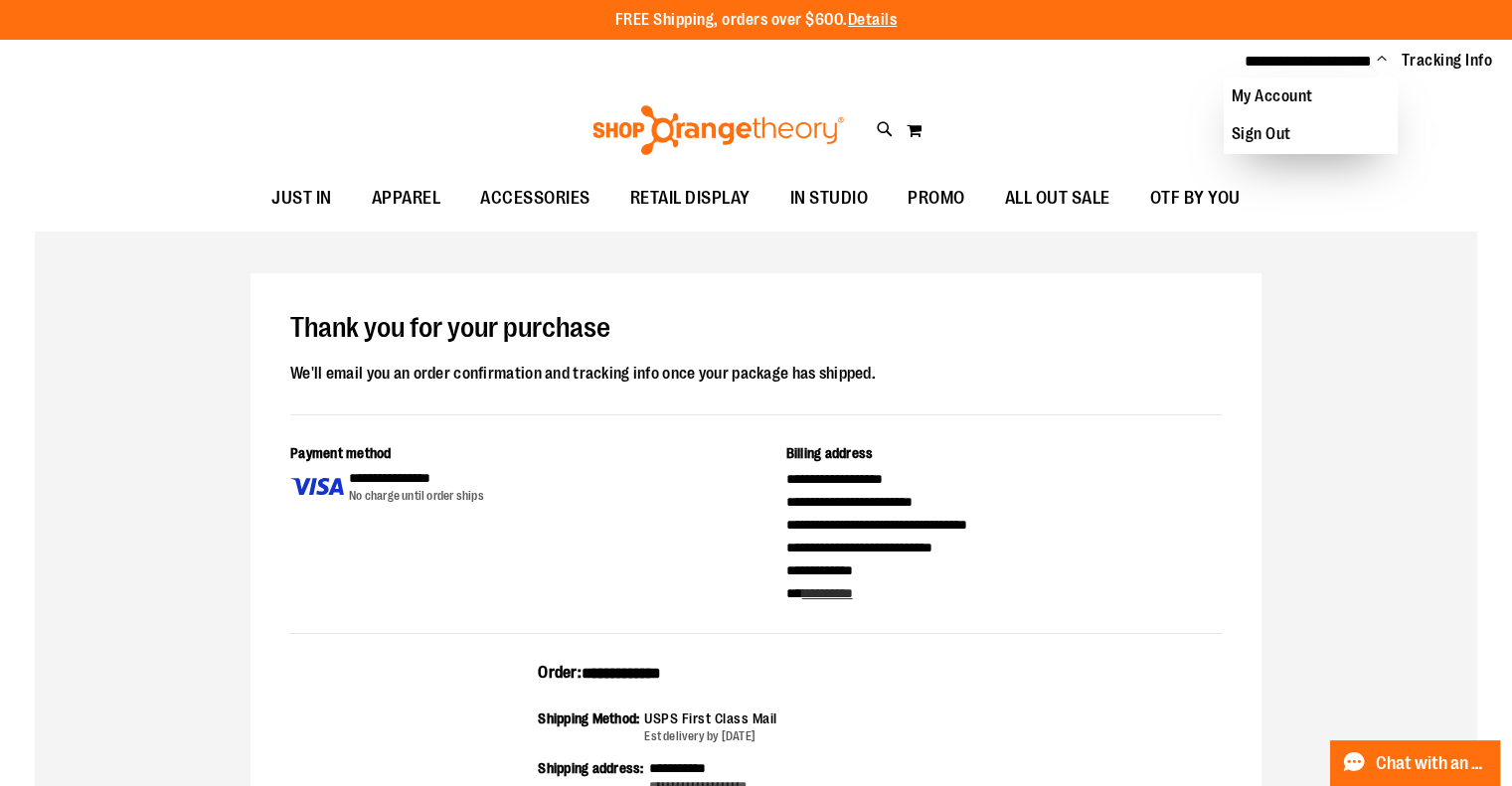click on "Sign Out" at bounding box center [1310, 134] 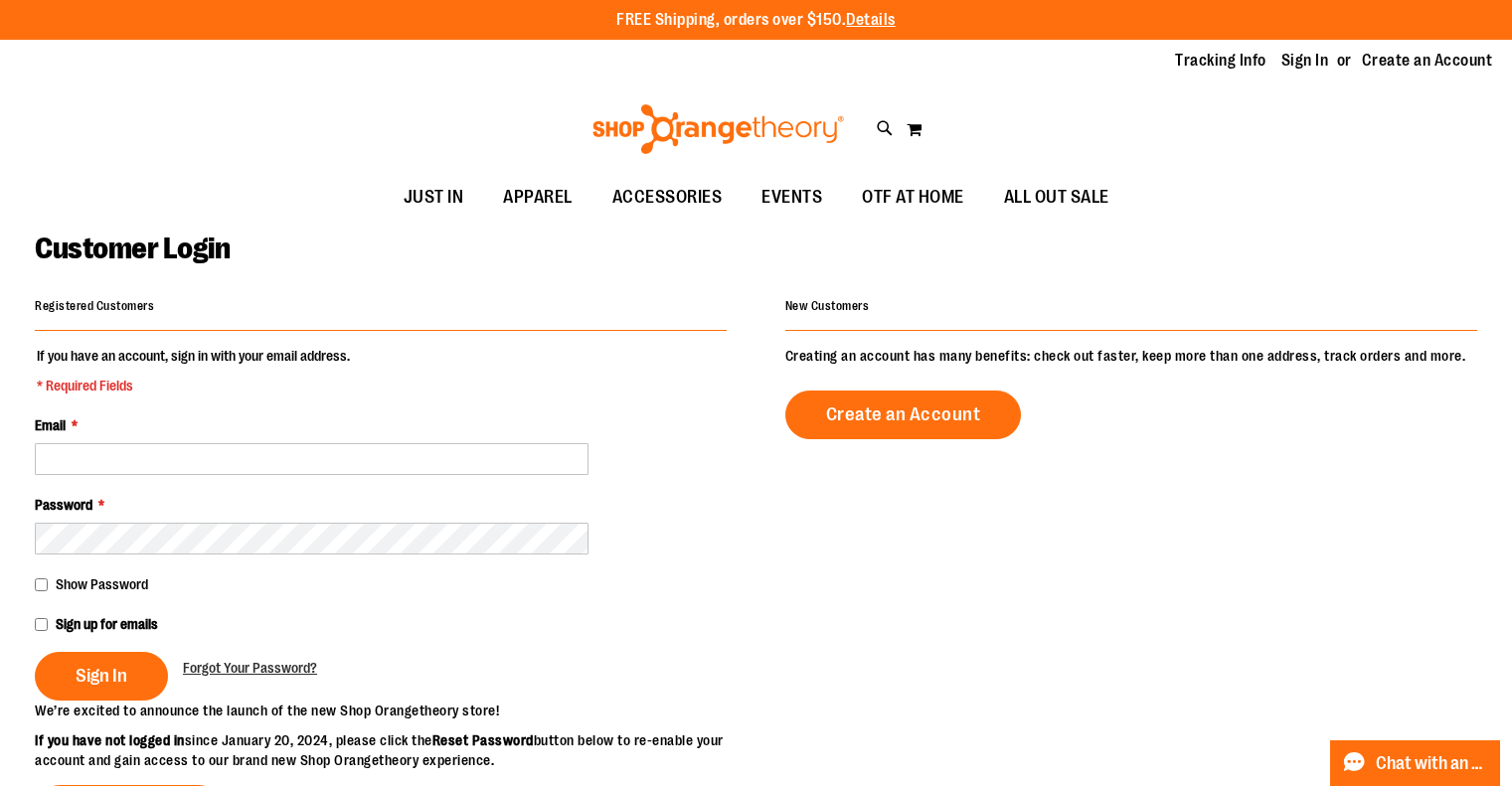 scroll, scrollTop: 0, scrollLeft: 0, axis: both 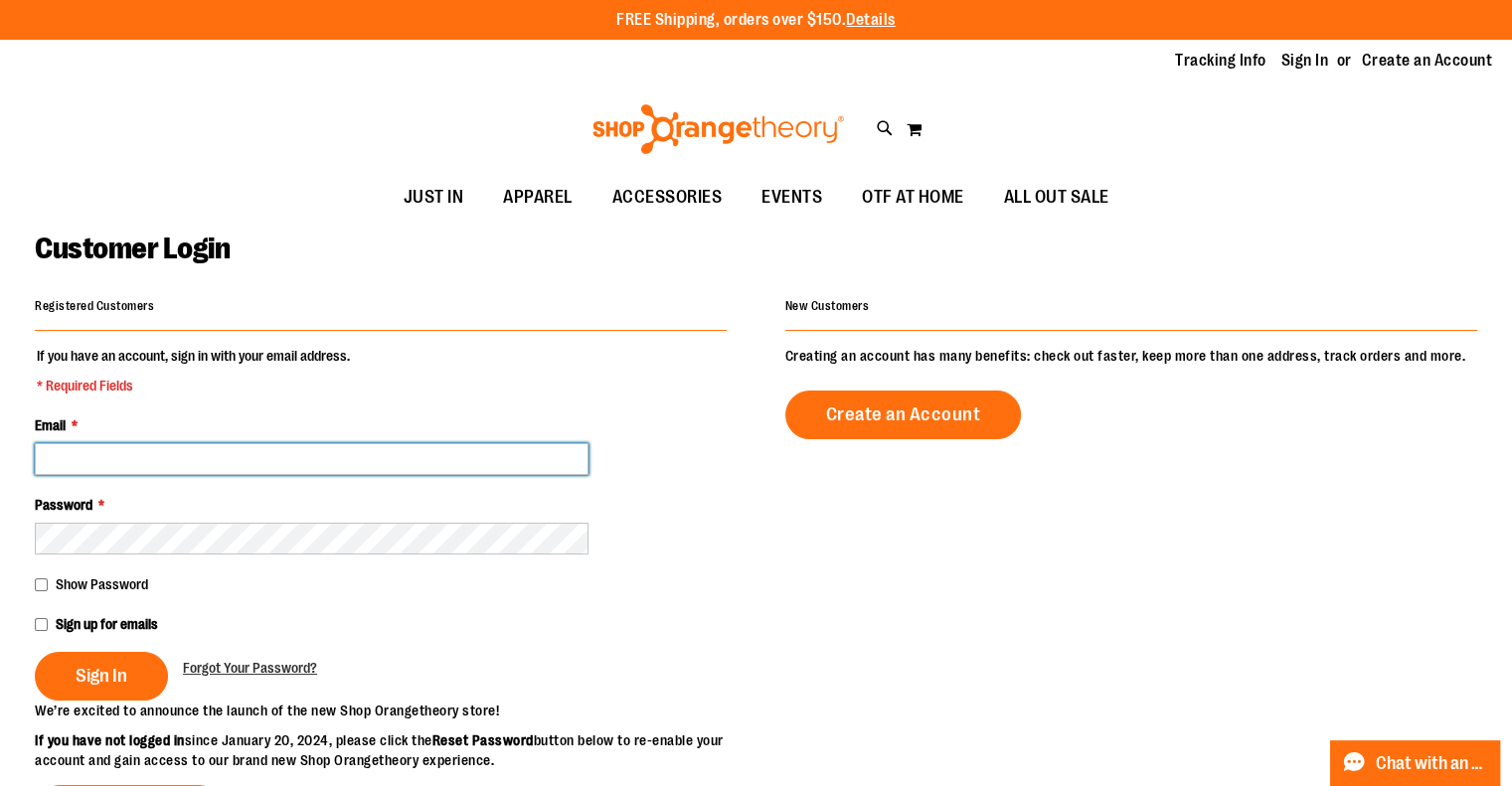 click on "Email *" at bounding box center (311, 459) 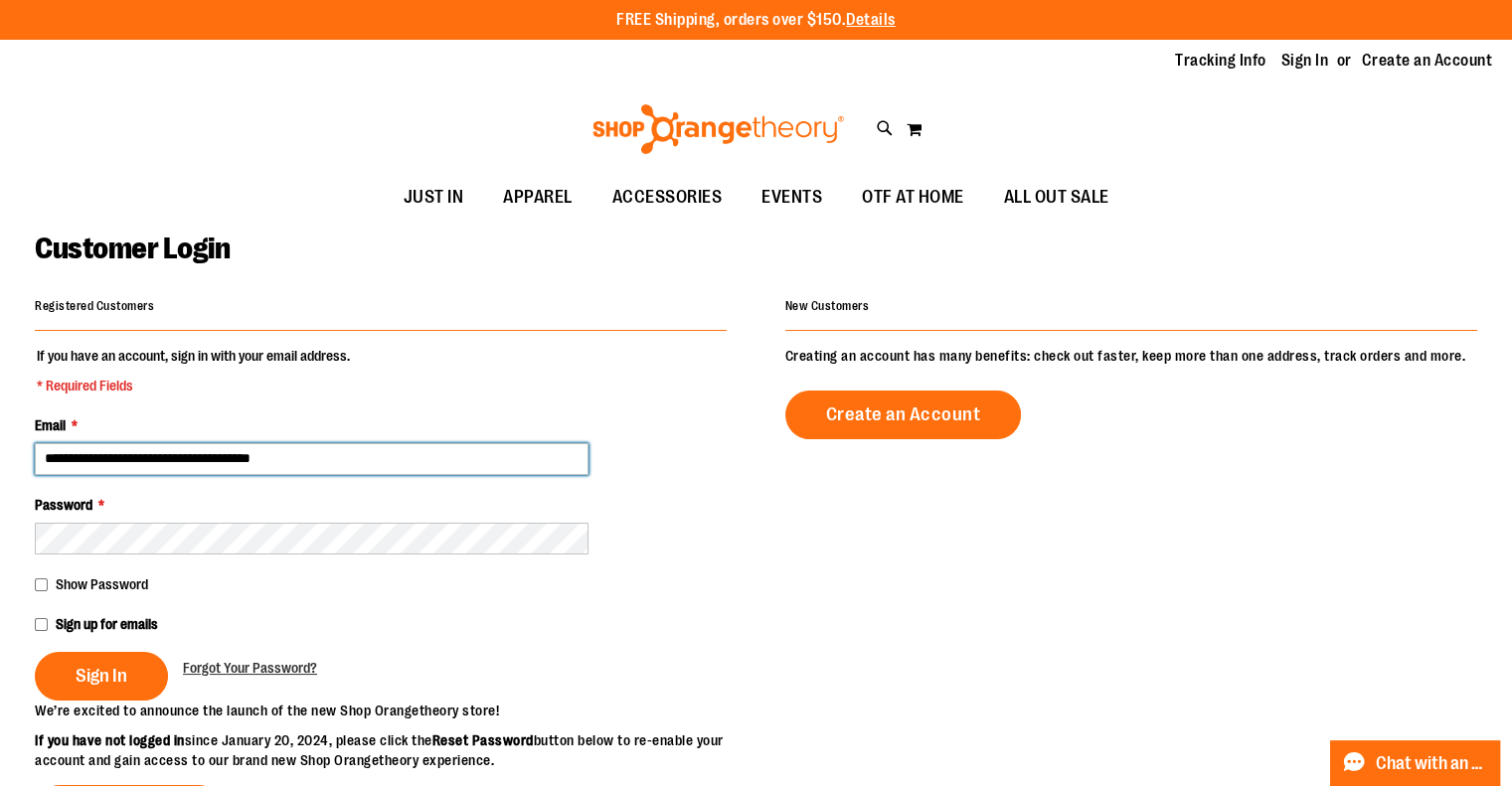 type on "**********" 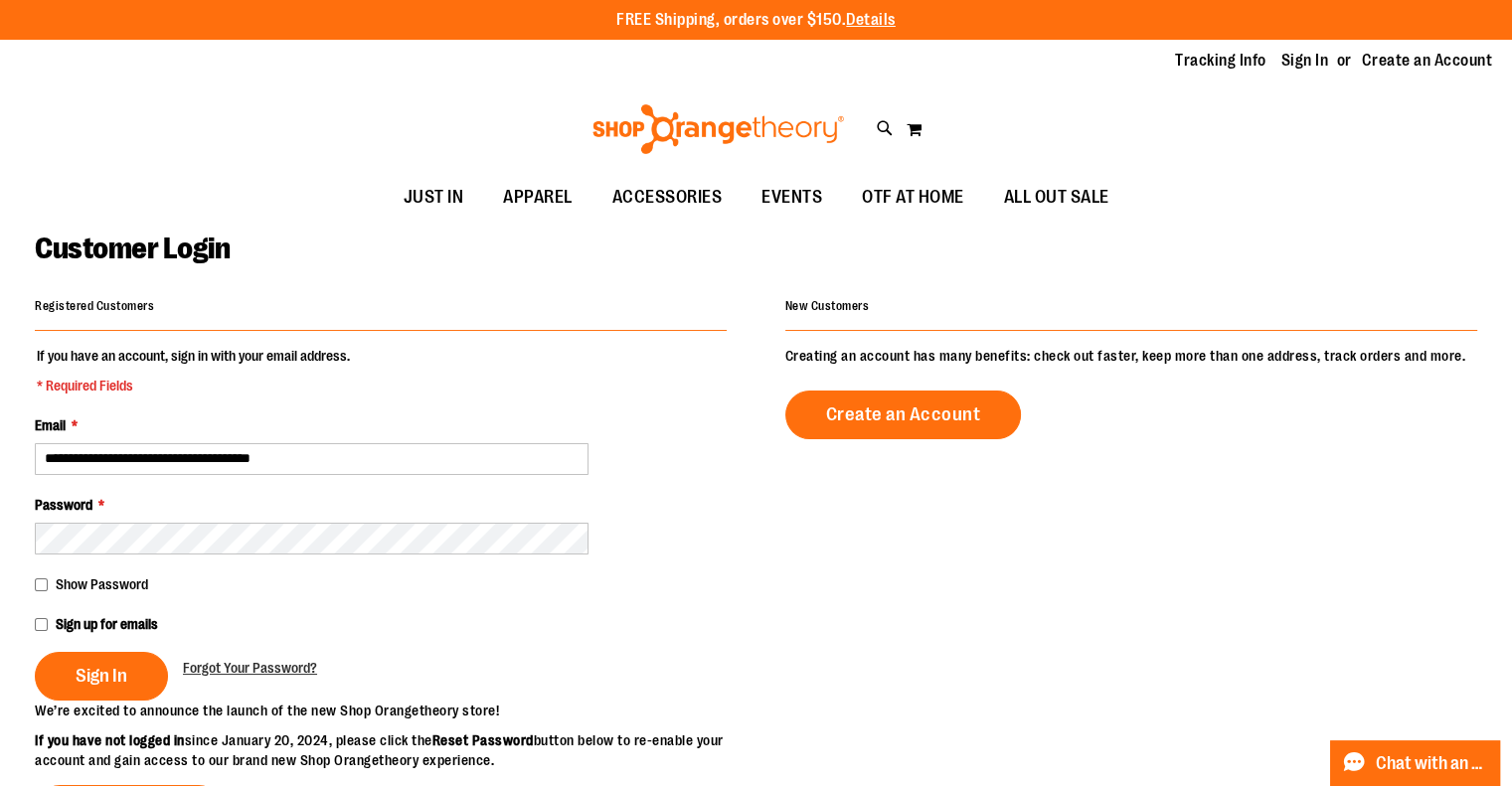 click on "Sign In" at bounding box center (101, 676) 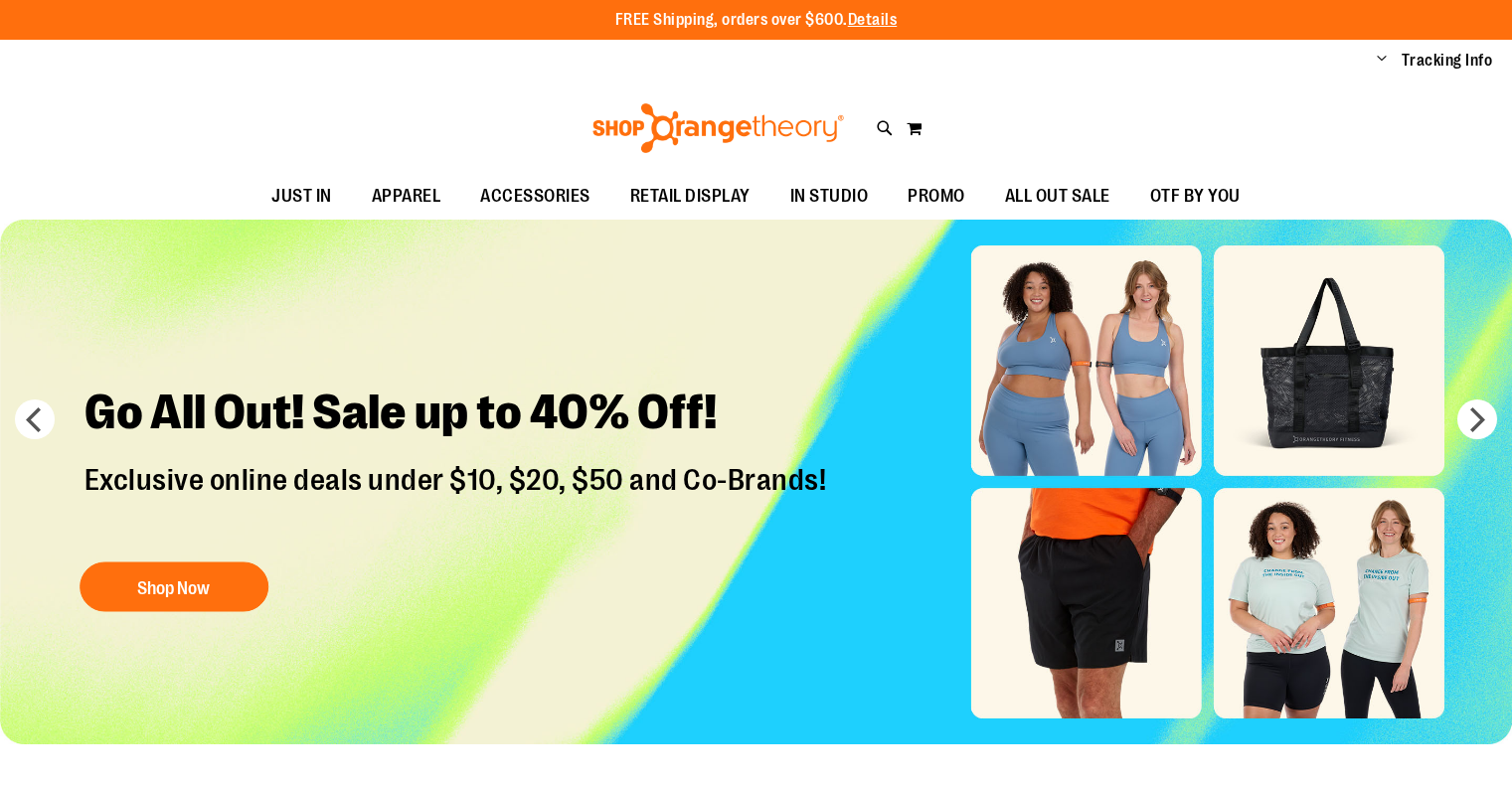 scroll, scrollTop: 0, scrollLeft: 0, axis: both 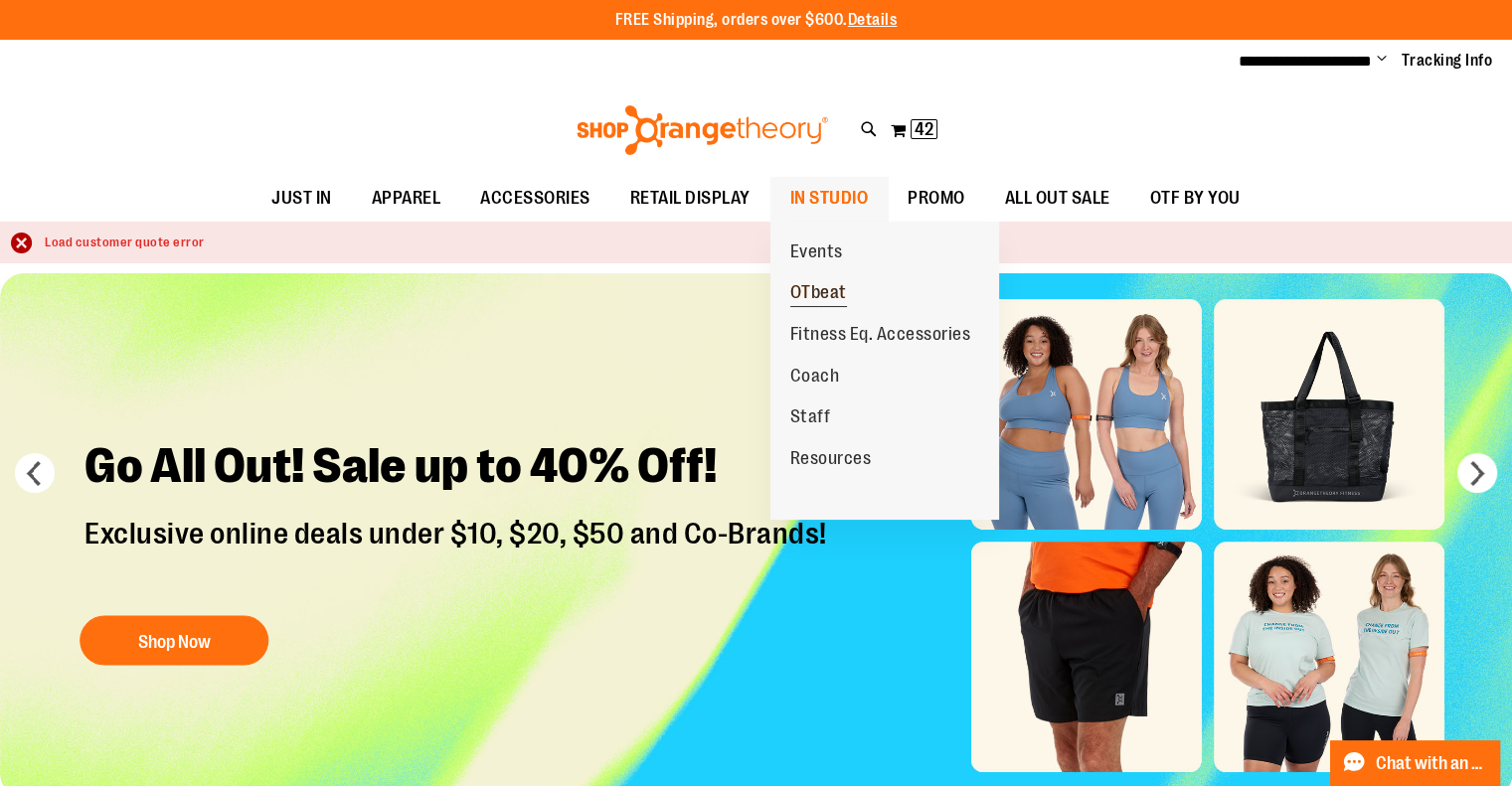 click on "OTbeat" at bounding box center [818, 294] 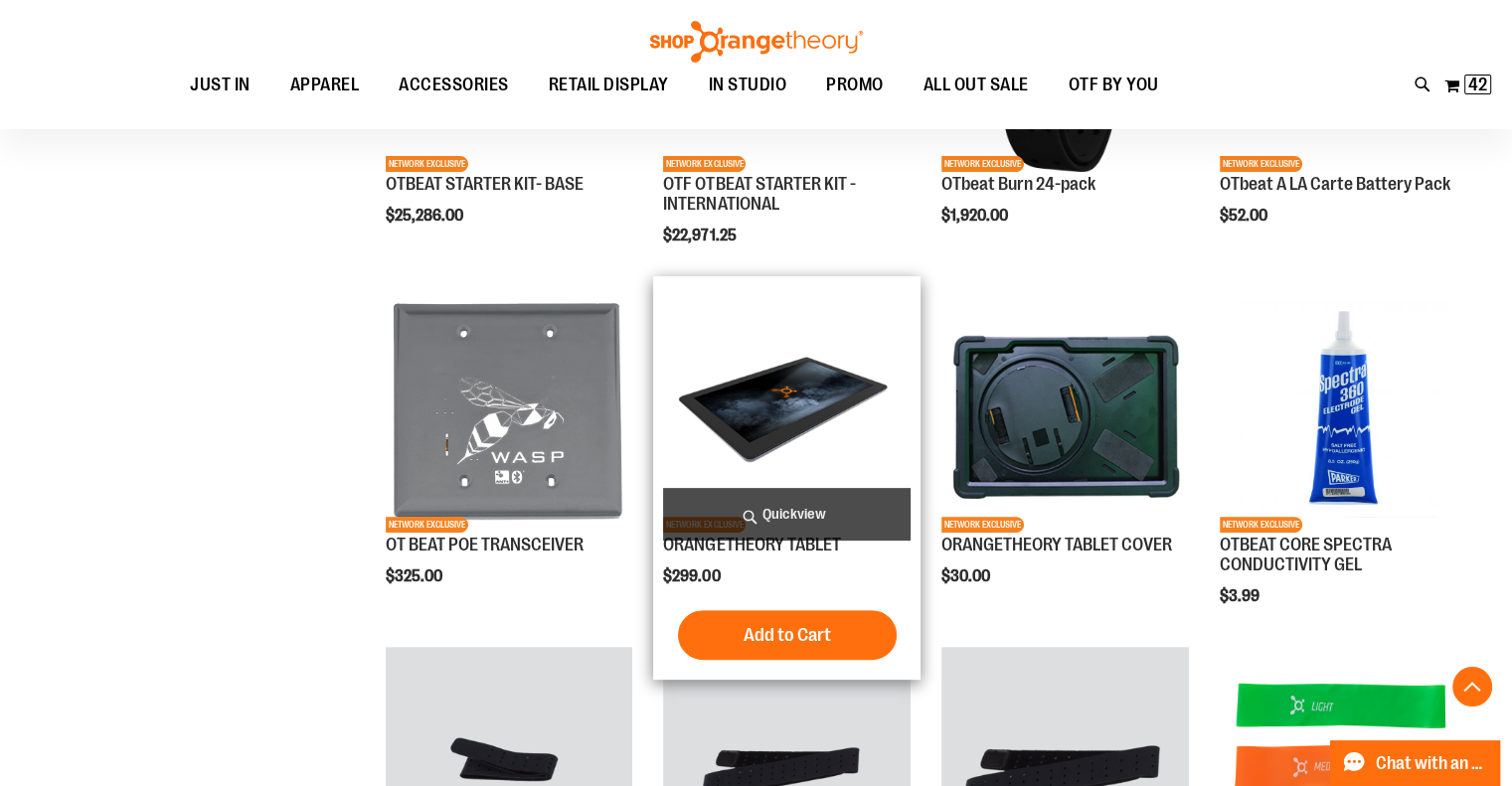 scroll, scrollTop: 501, scrollLeft: 0, axis: vertical 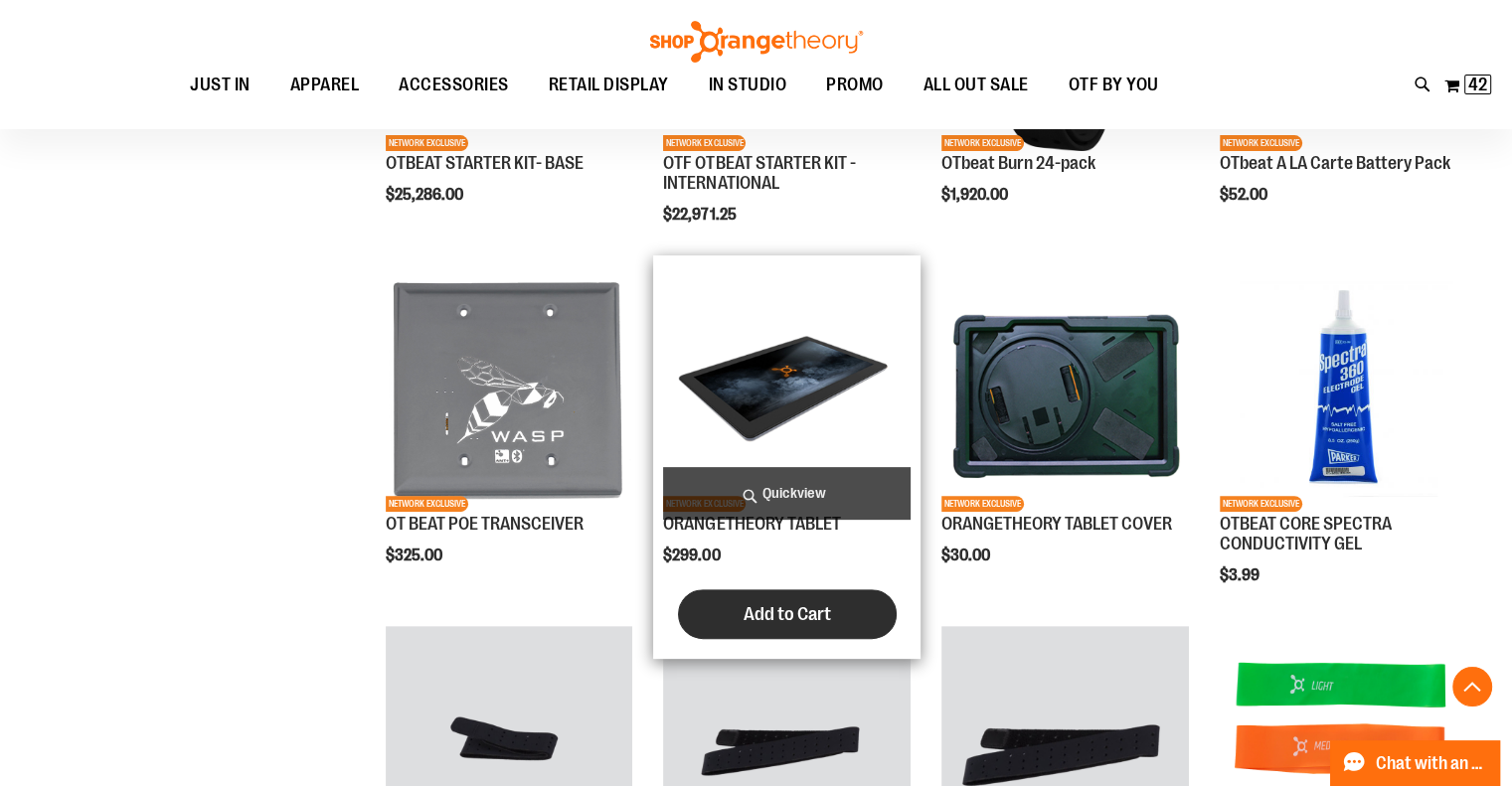 click on "Add to Cart" at bounding box center [787, 614] 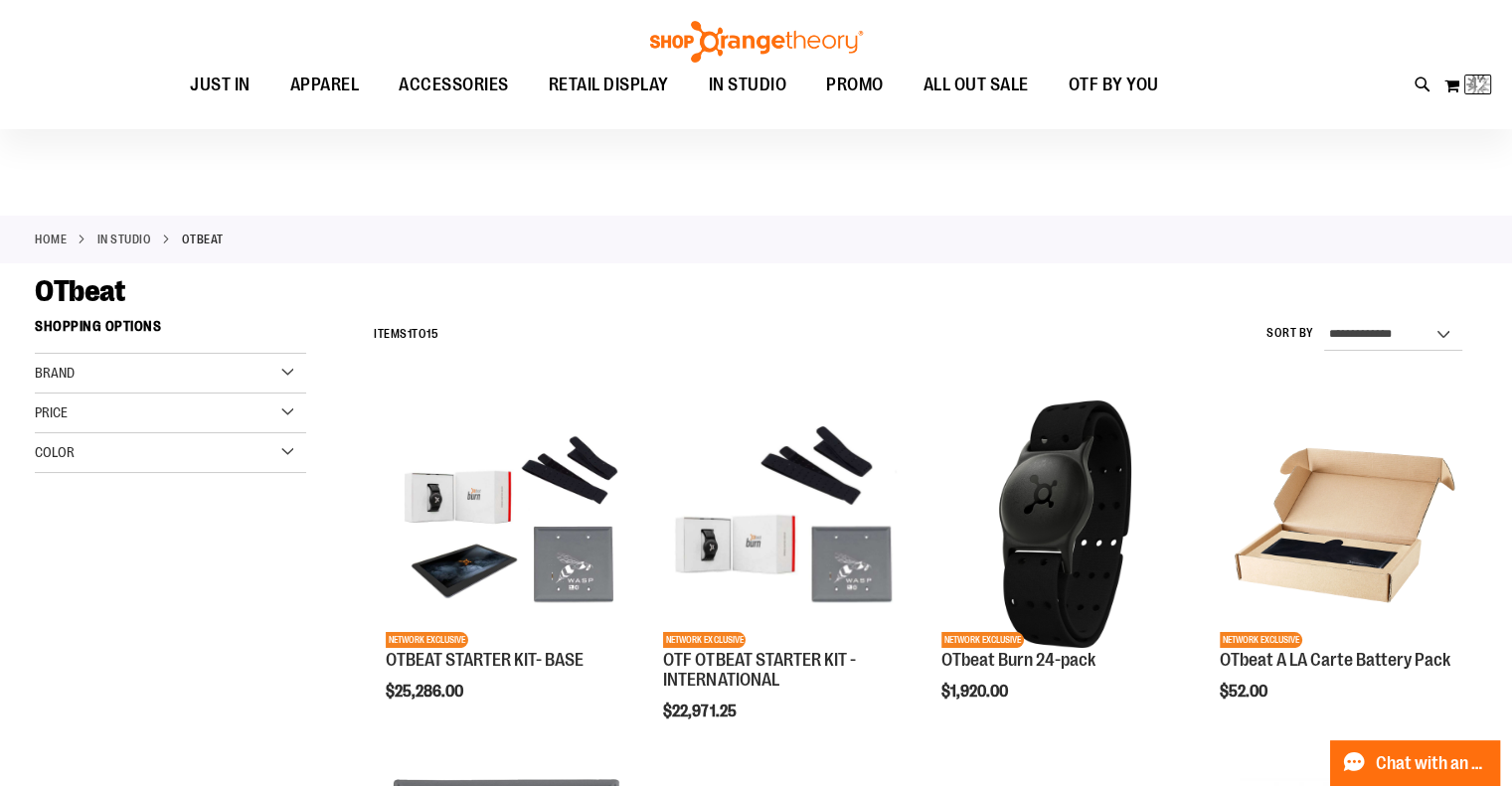 scroll, scrollTop: 0, scrollLeft: 0, axis: both 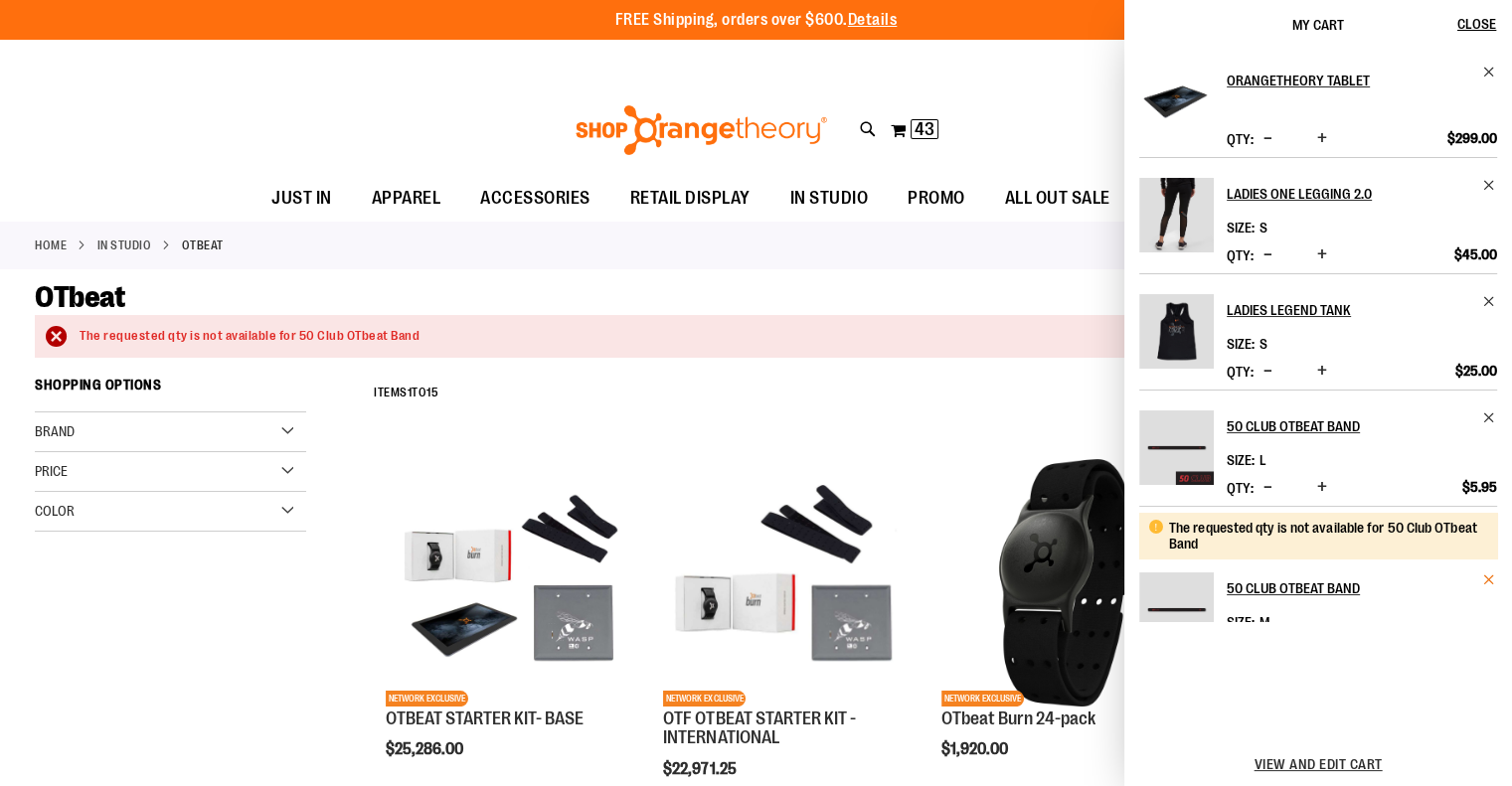 click at bounding box center [1489, 579] 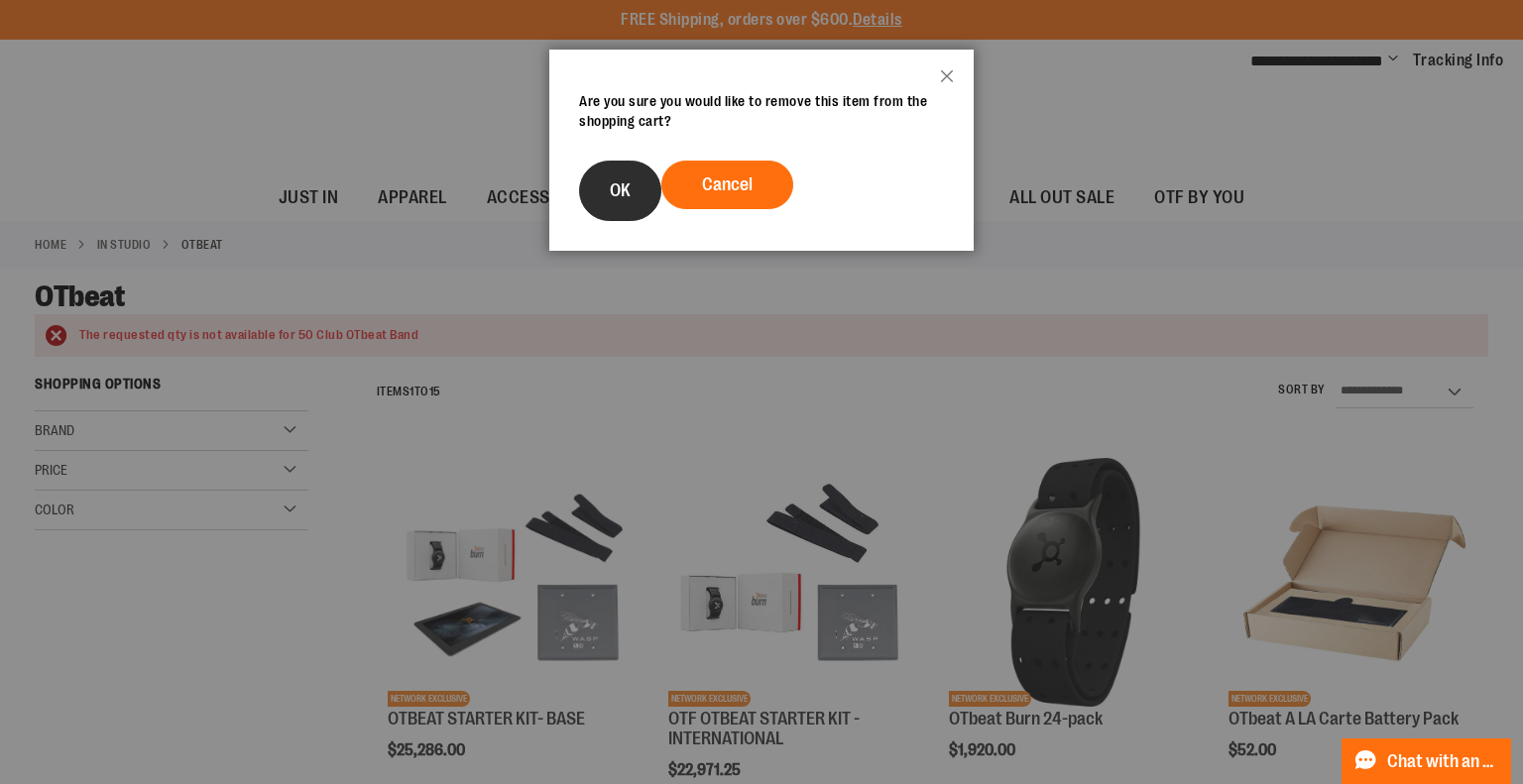 click on "OK" at bounding box center (620, 190) 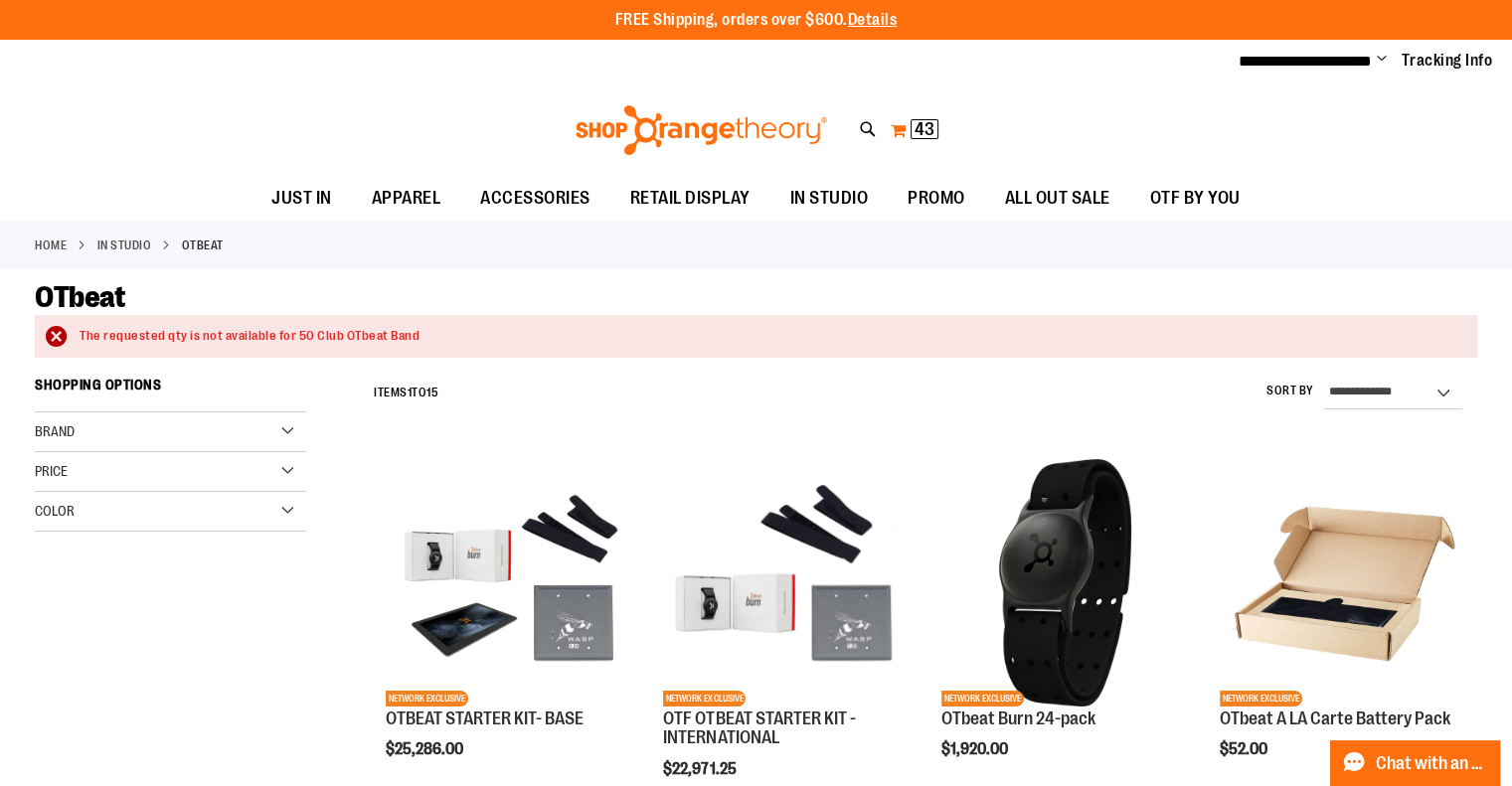 click on "43" at bounding box center [924, 129] 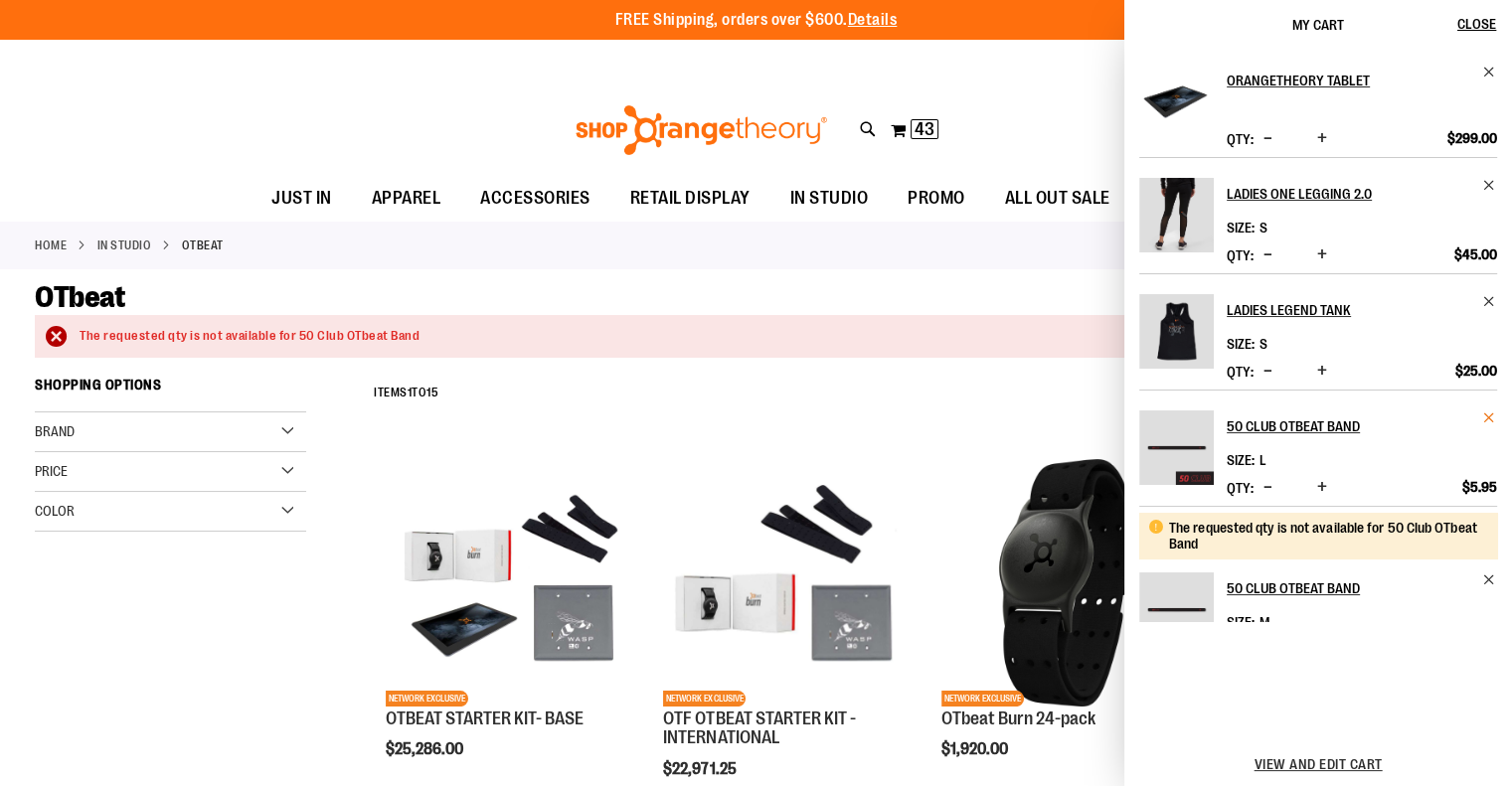 click at bounding box center (1489, 417) 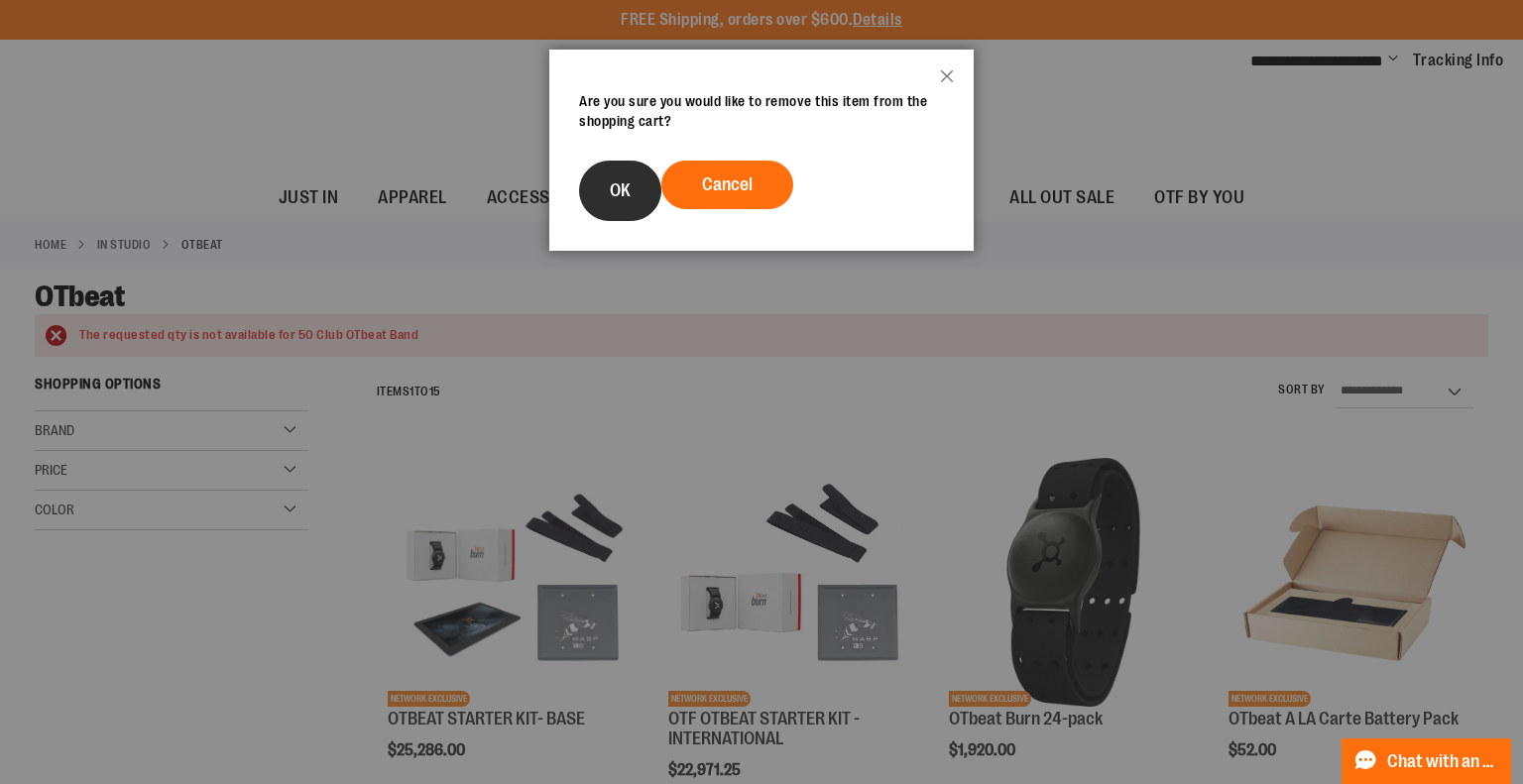 click on "OK" at bounding box center (620, 190) 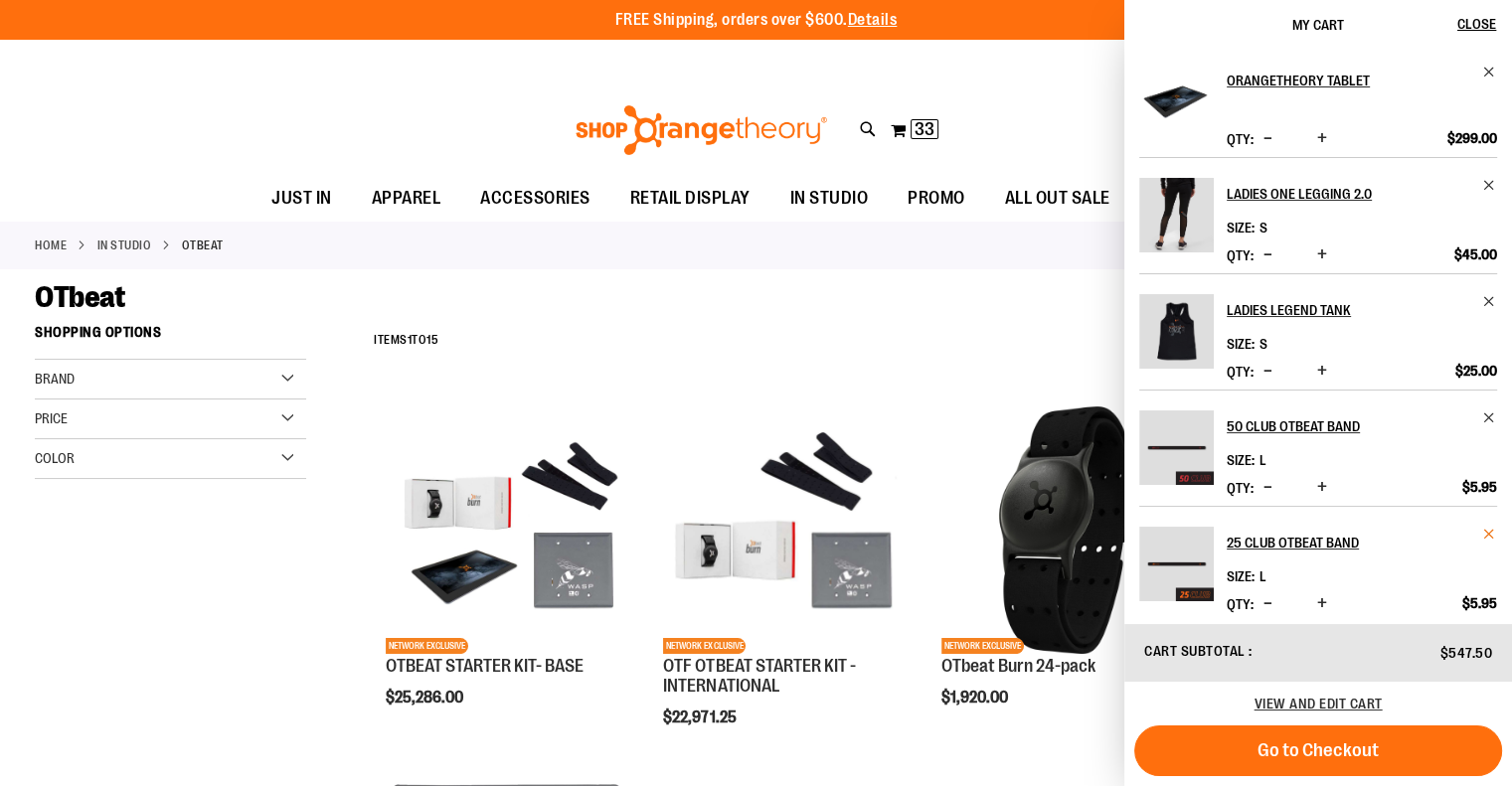 click at bounding box center (1489, 534) 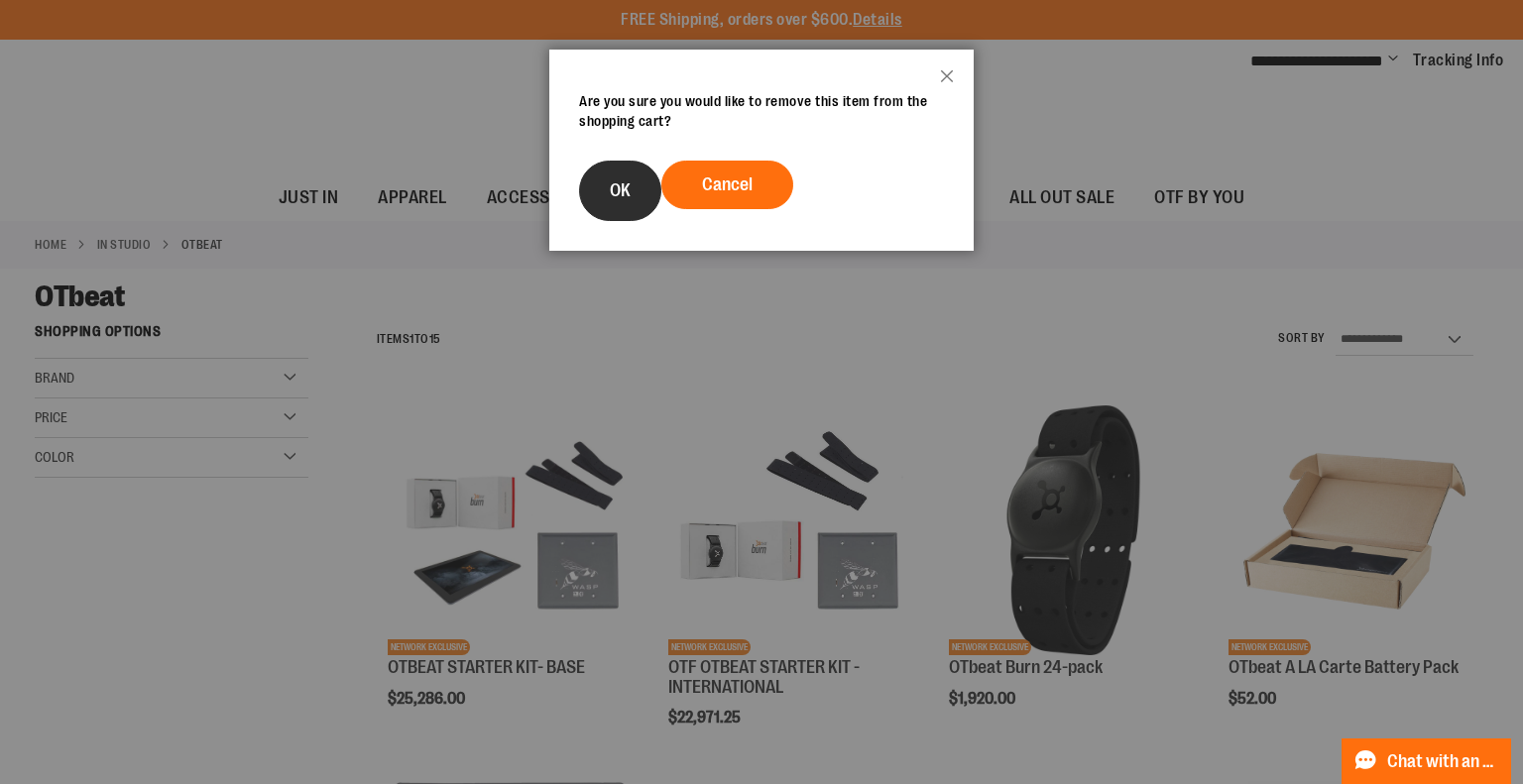 click on "OK" at bounding box center (620, 190) 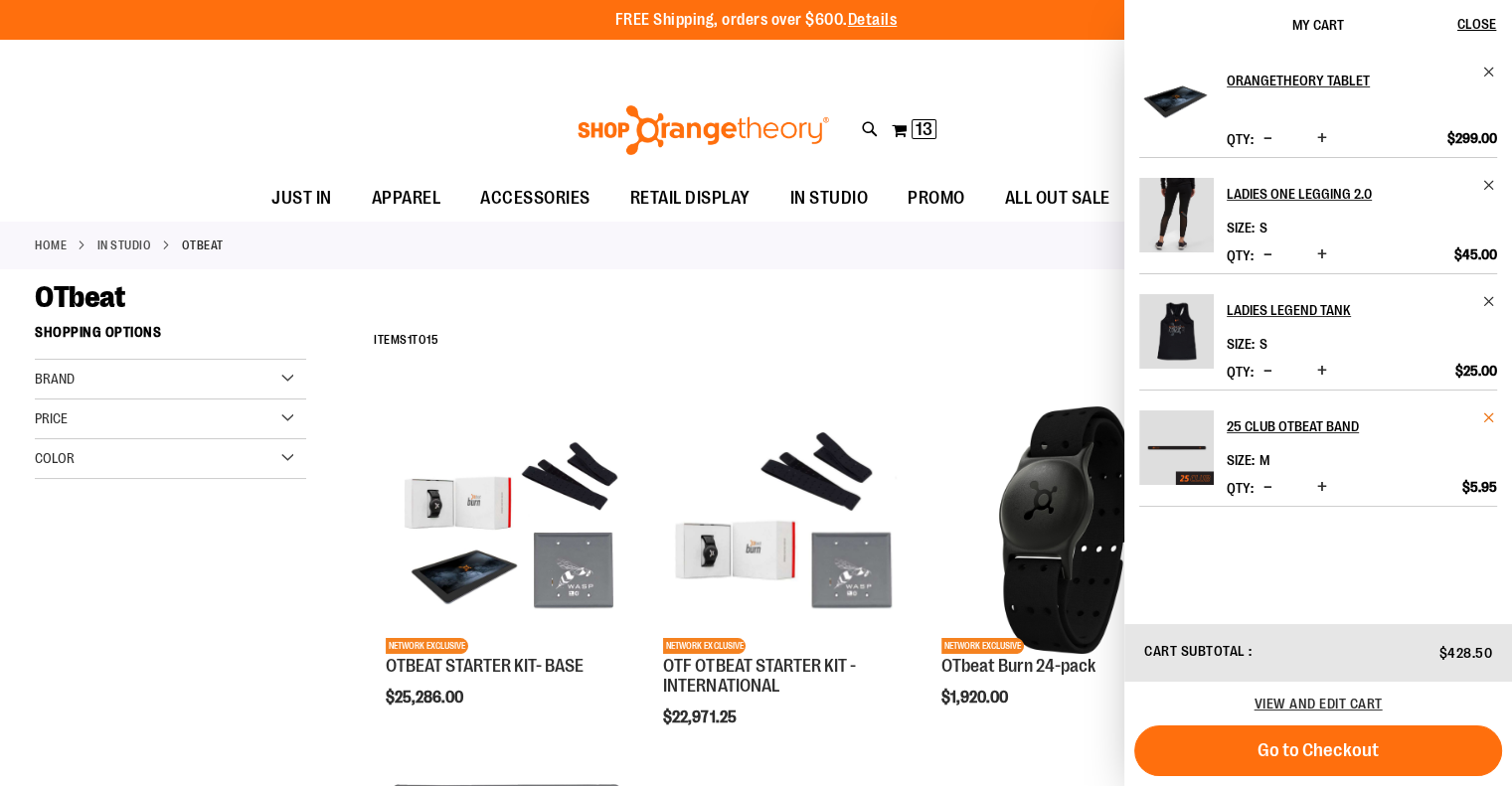 click at bounding box center [1489, 417] 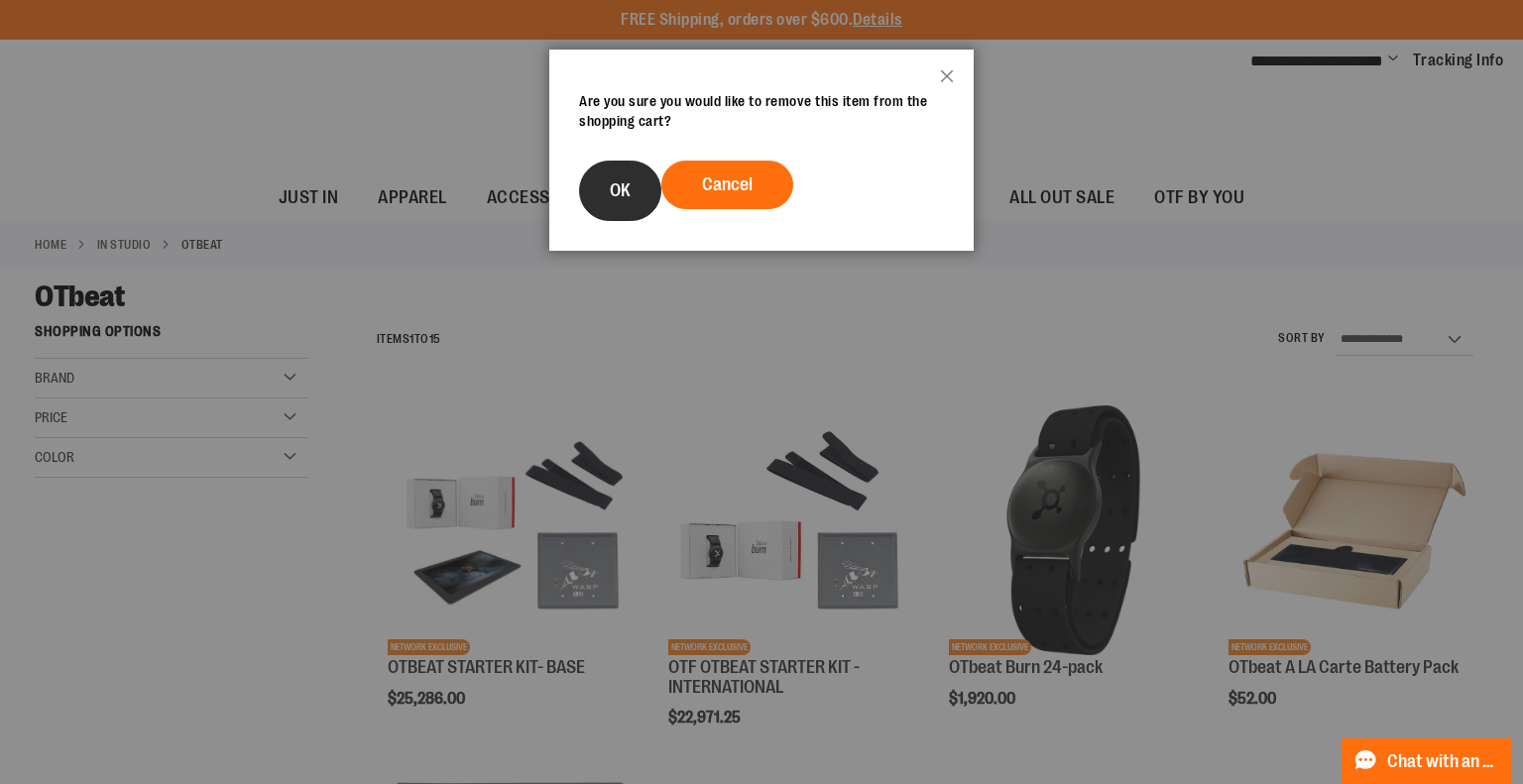 click on "OK" at bounding box center (620, 190) 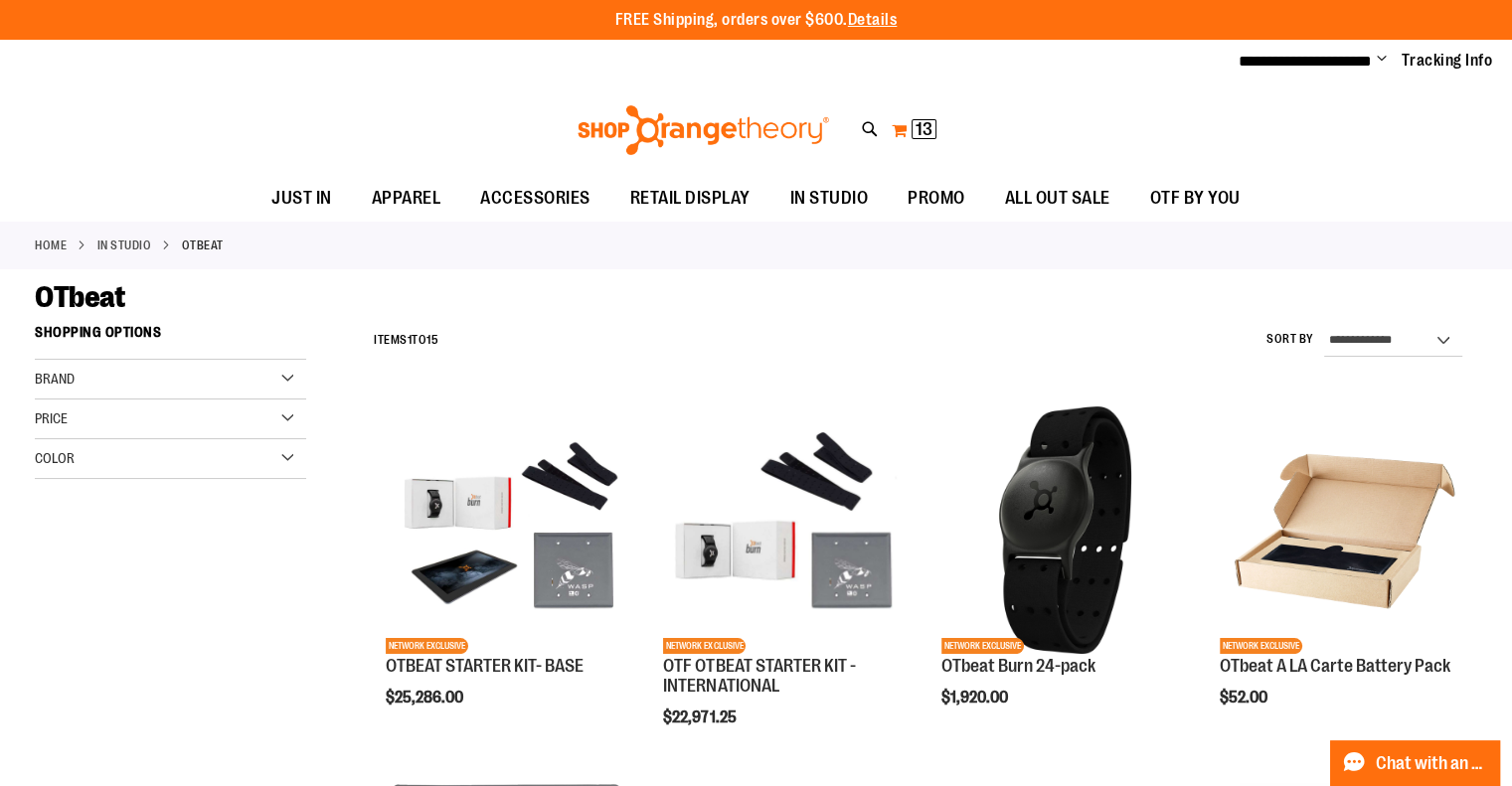 click on "13" at bounding box center (924, 129) 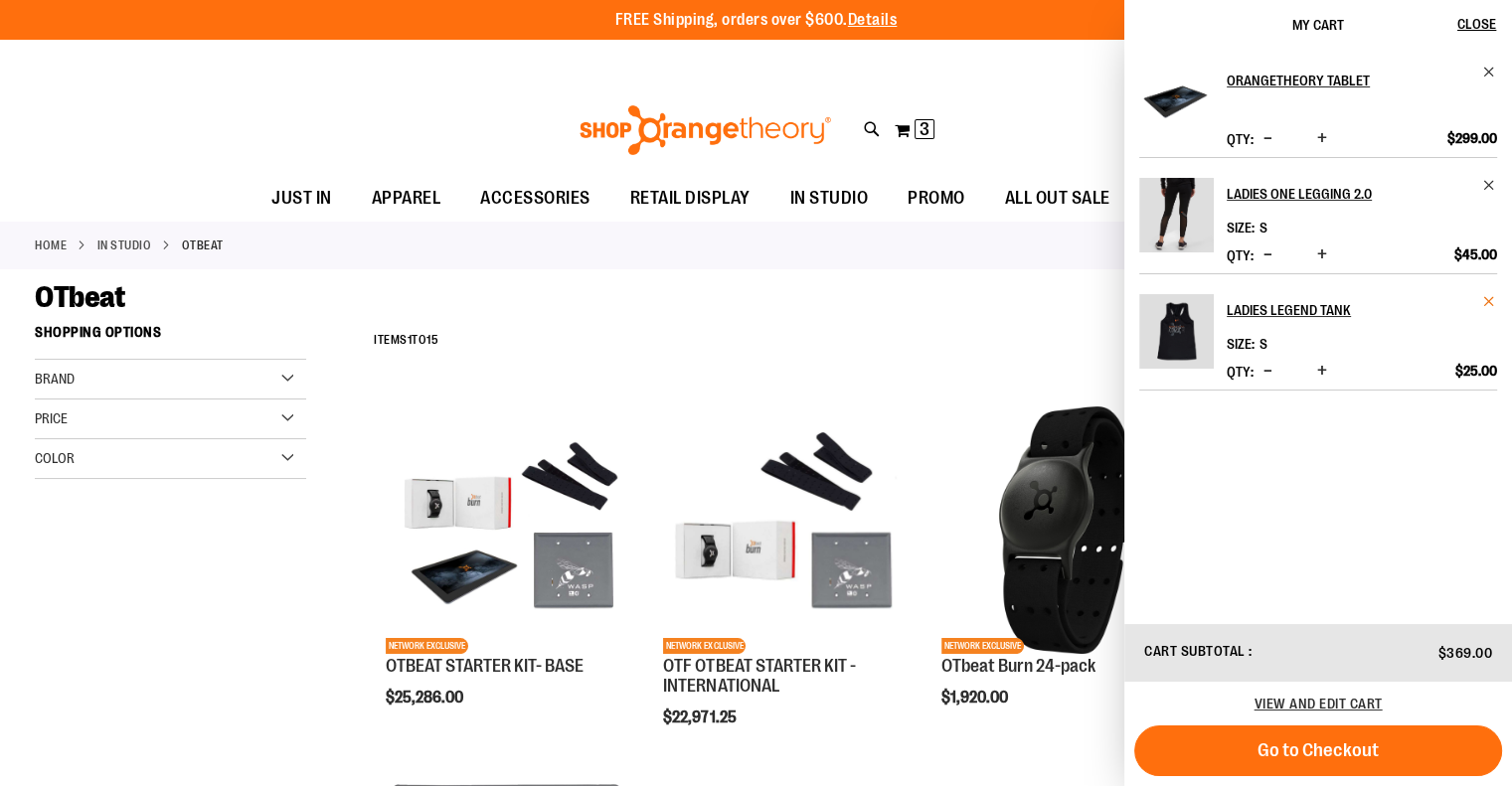 click at bounding box center [1489, 301] 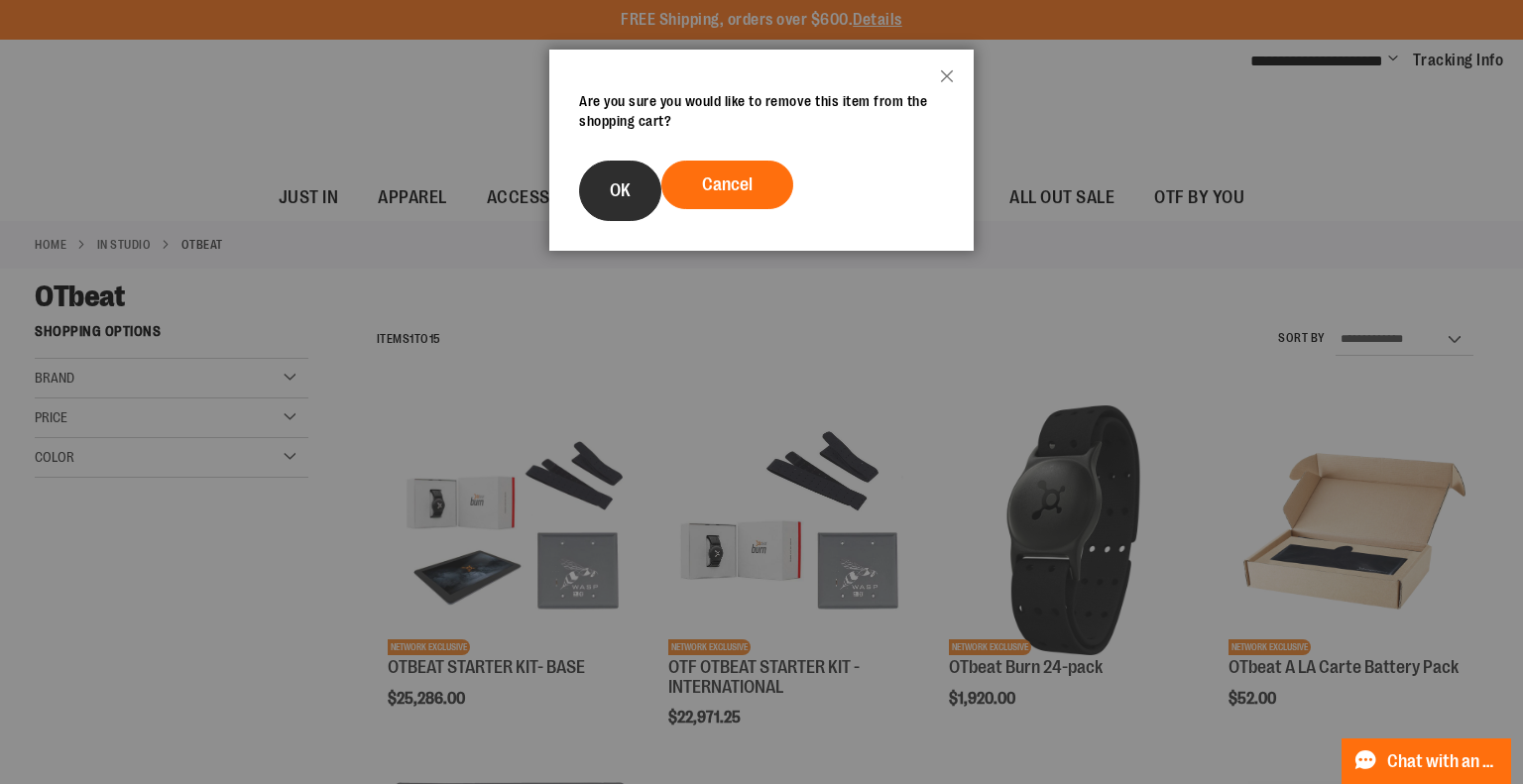 click on "OK" at bounding box center [620, 190] 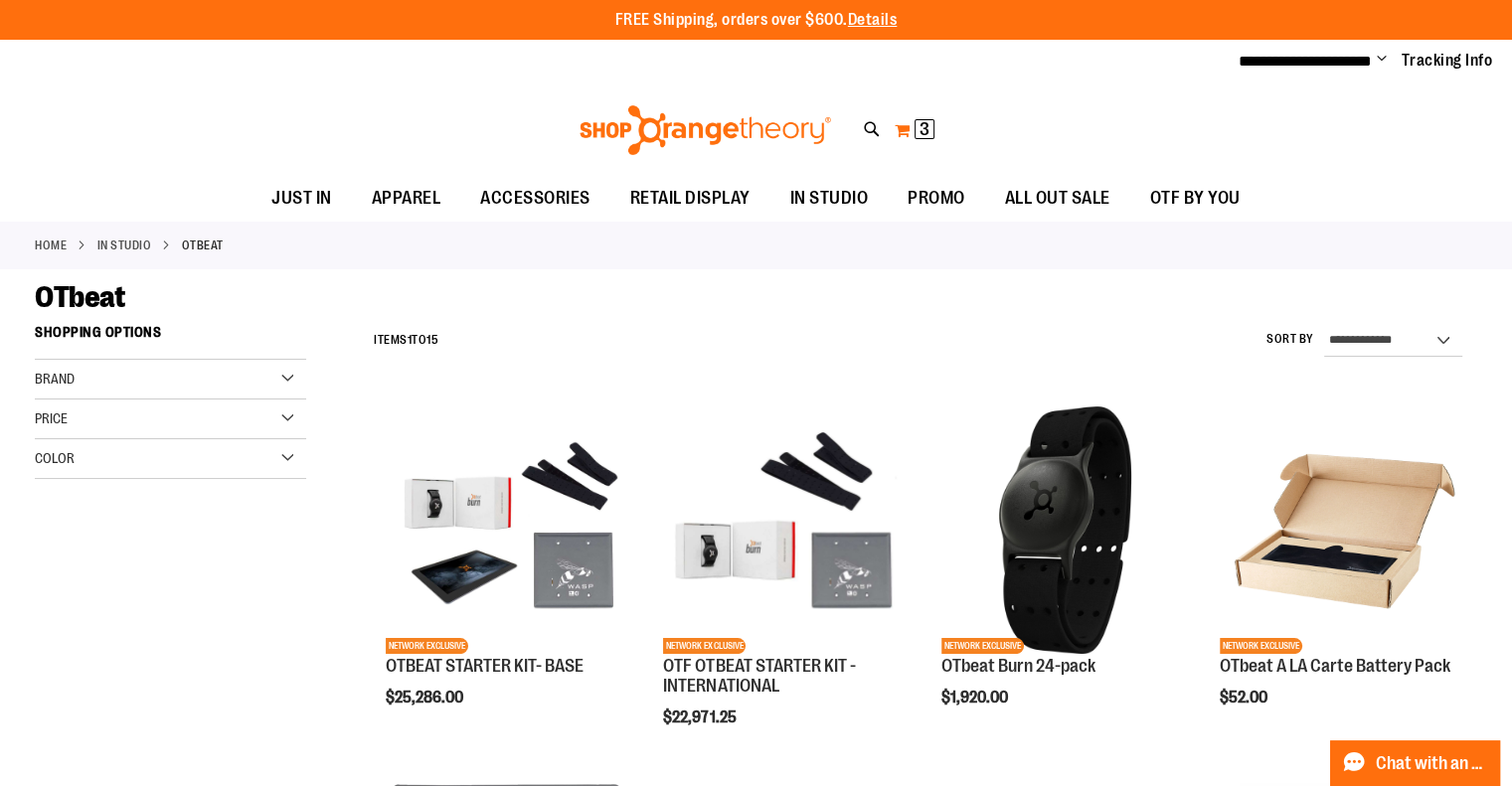 click on "3" at bounding box center (924, 129) 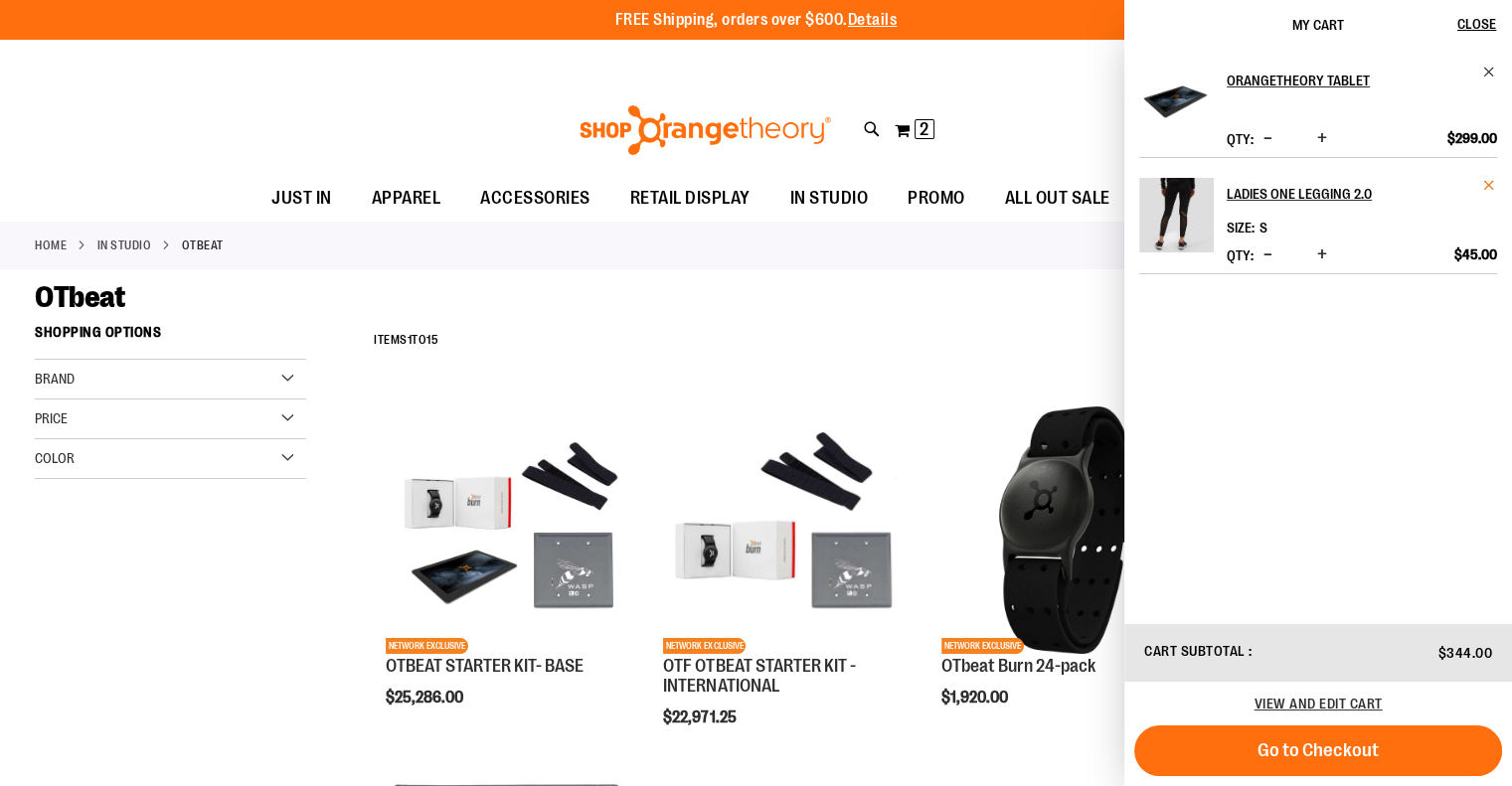 click at bounding box center [1489, 185] 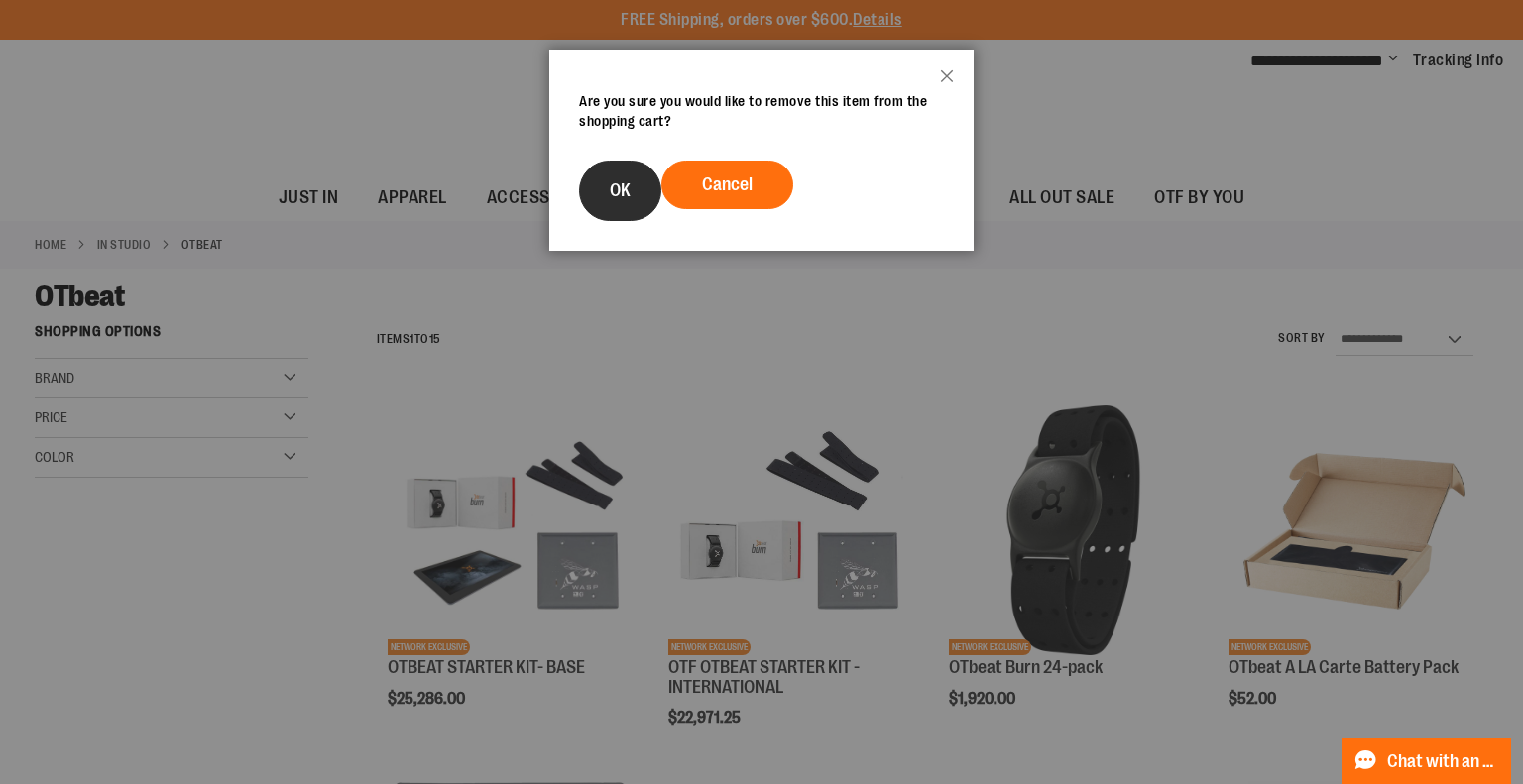 click on "OK" at bounding box center [620, 190] 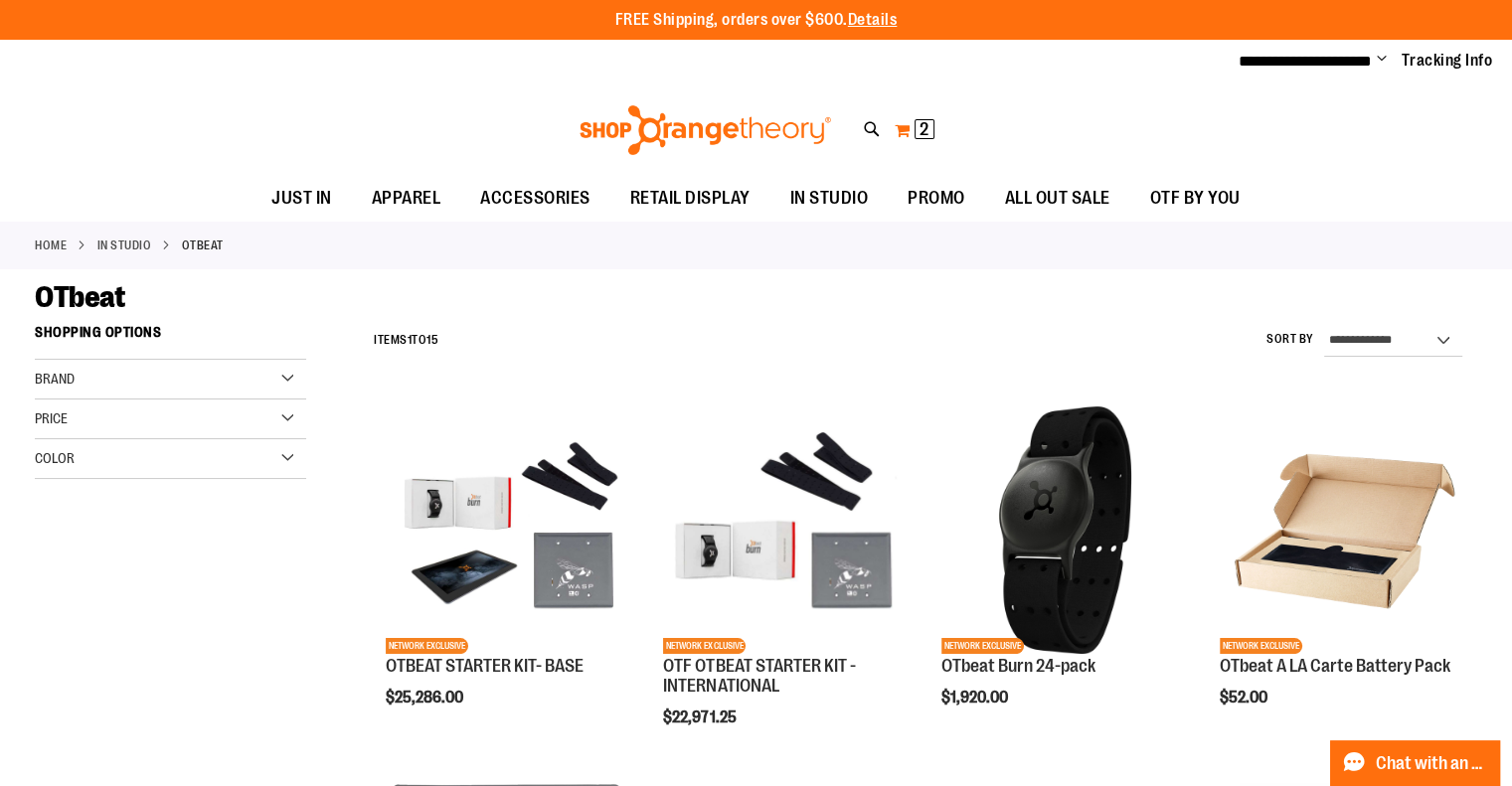 click on "2" at bounding box center (924, 129) 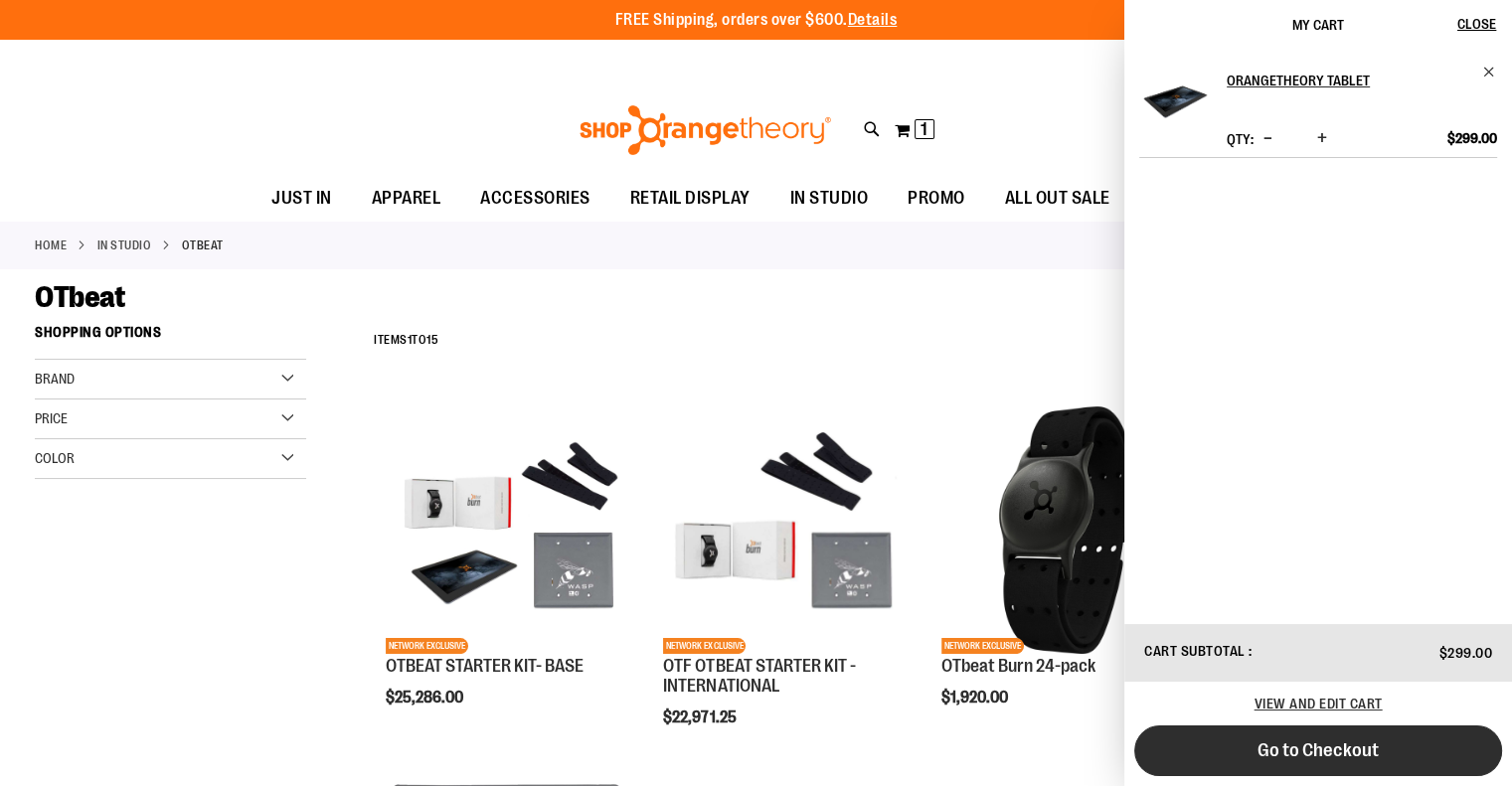 click on "Go to Checkout" at bounding box center (1318, 750) 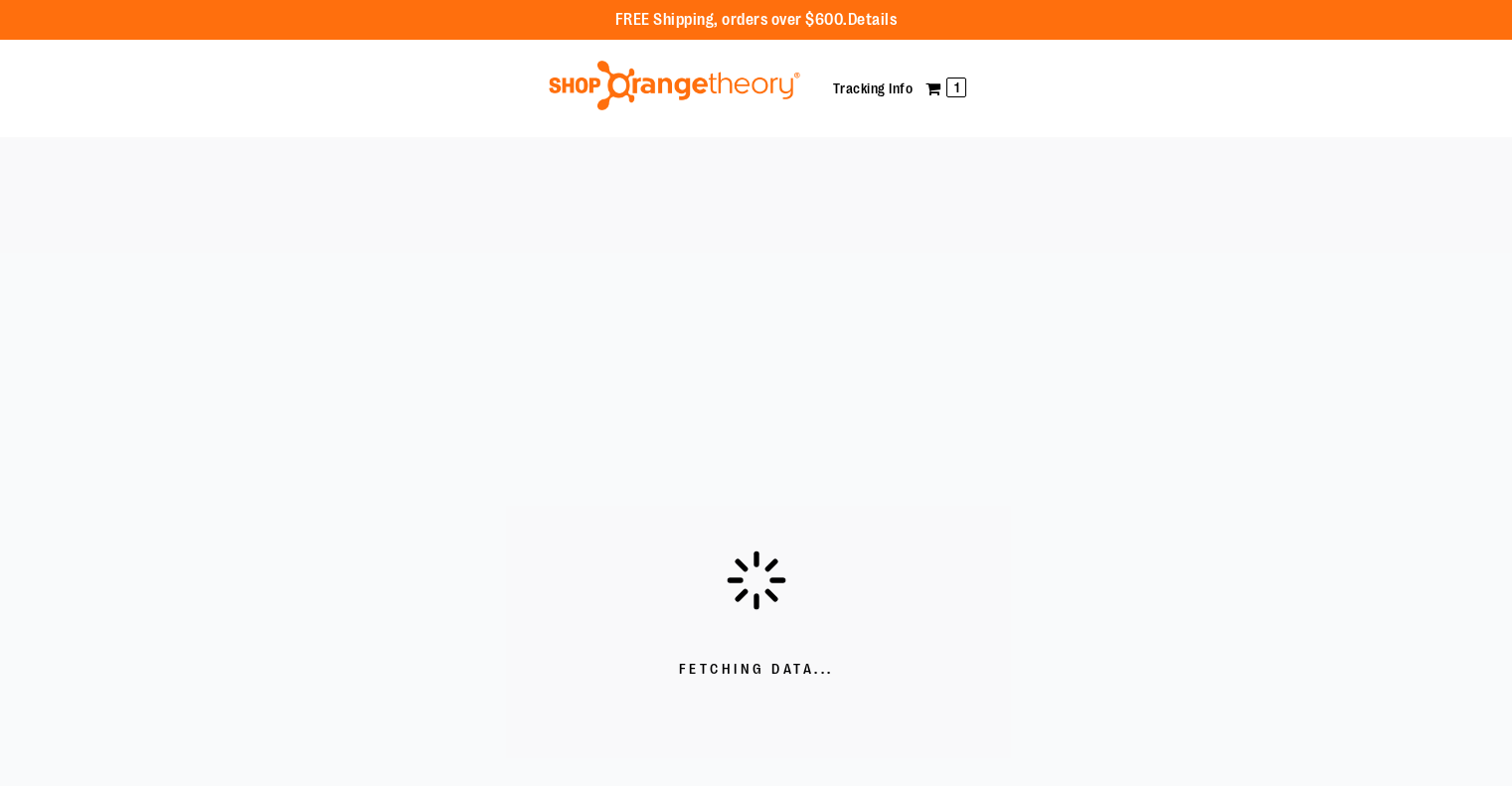 scroll, scrollTop: 0, scrollLeft: 0, axis: both 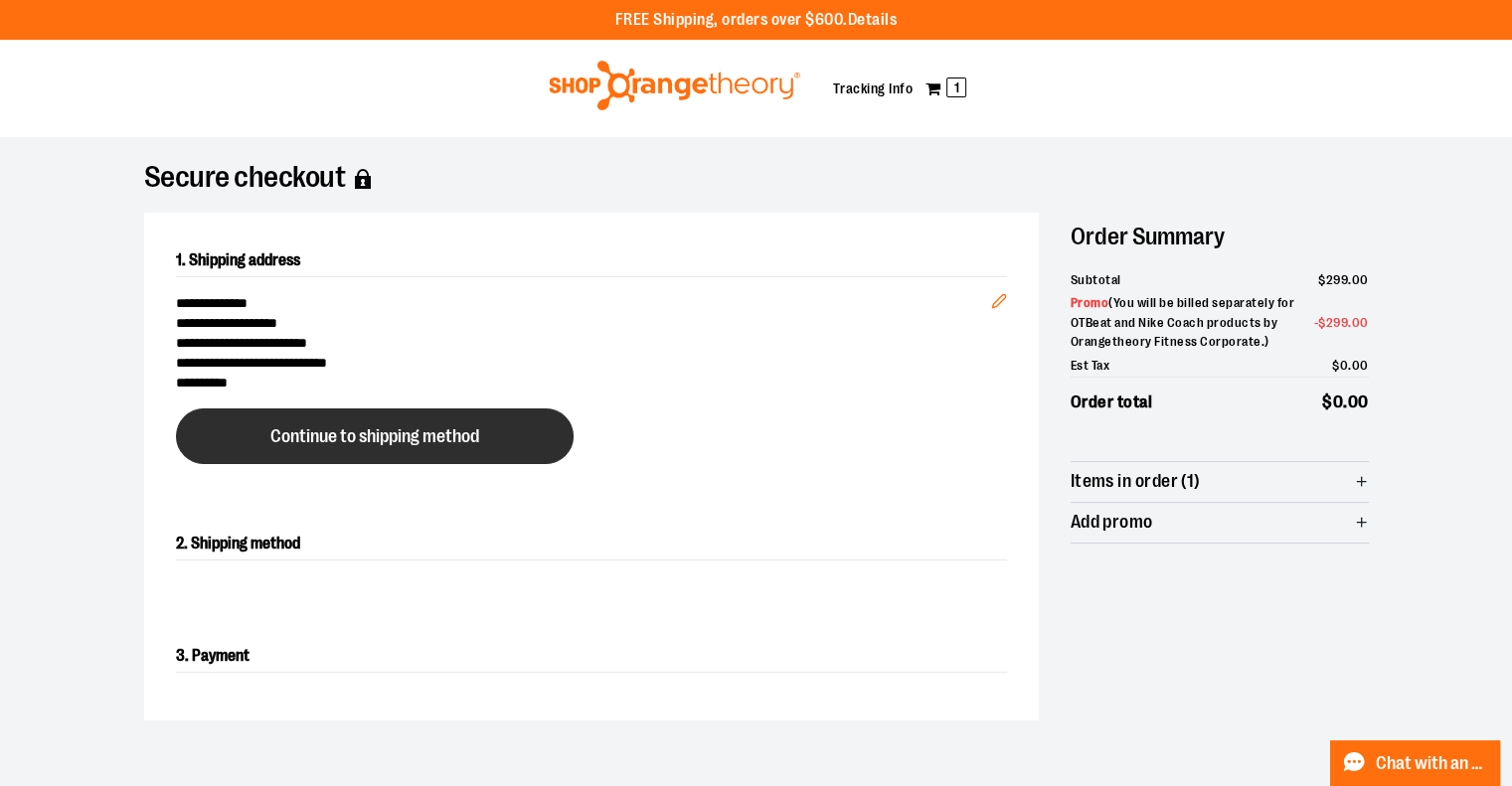 click on "Continue to shipping method" at bounding box center (375, 436) 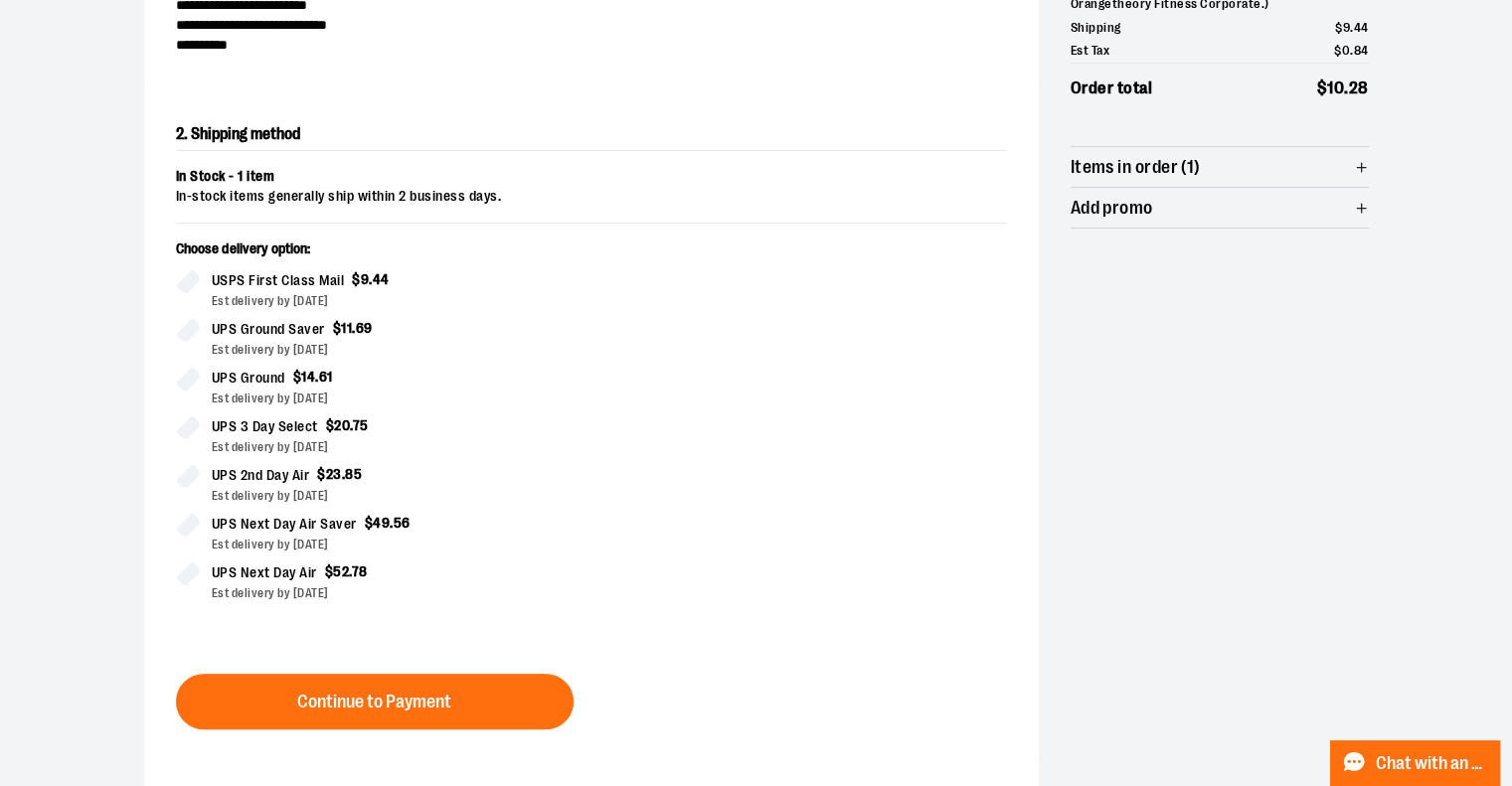 scroll, scrollTop: 339, scrollLeft: 0, axis: vertical 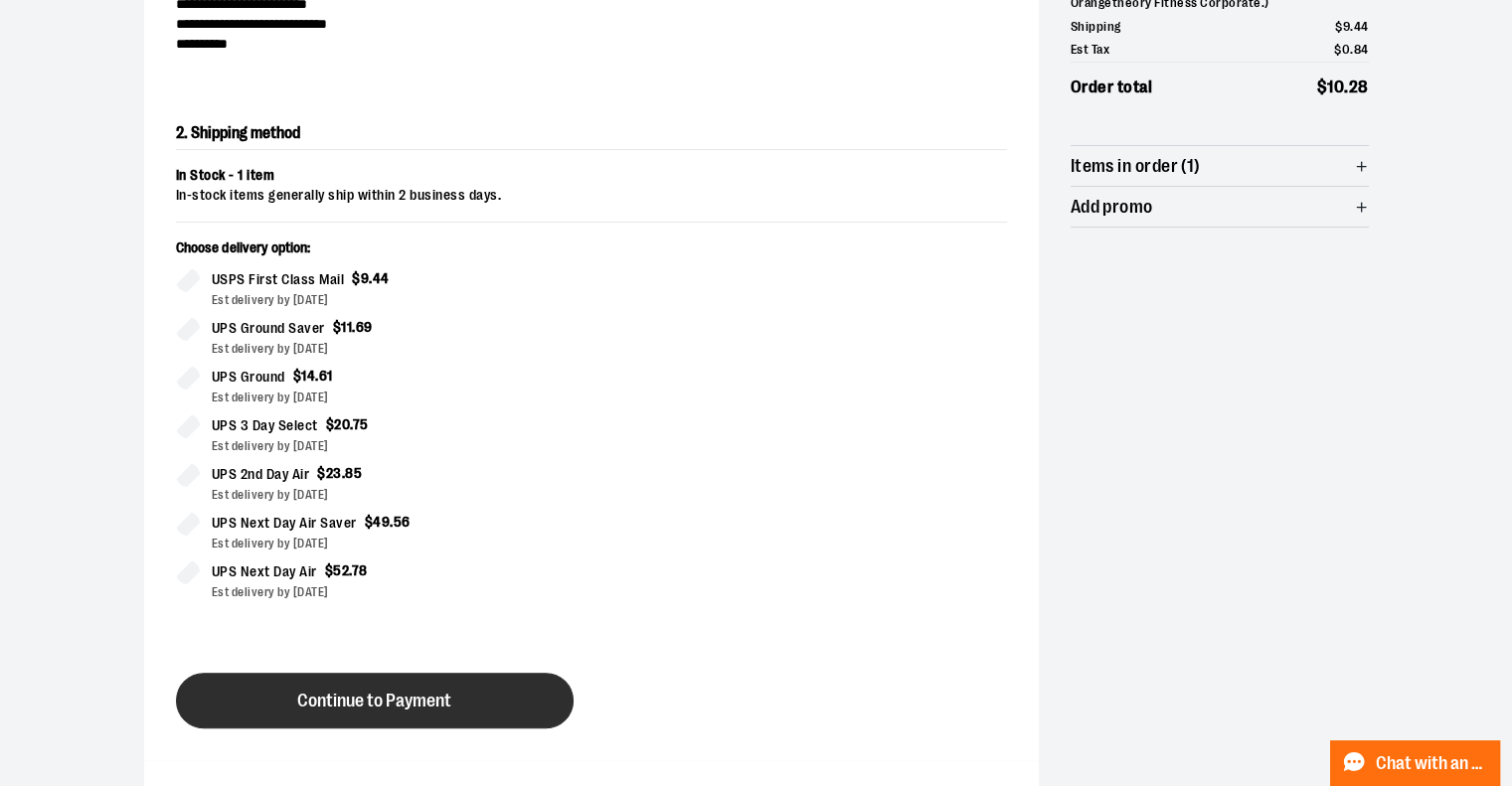 click on "Continue to Payment" at bounding box center [375, 701] 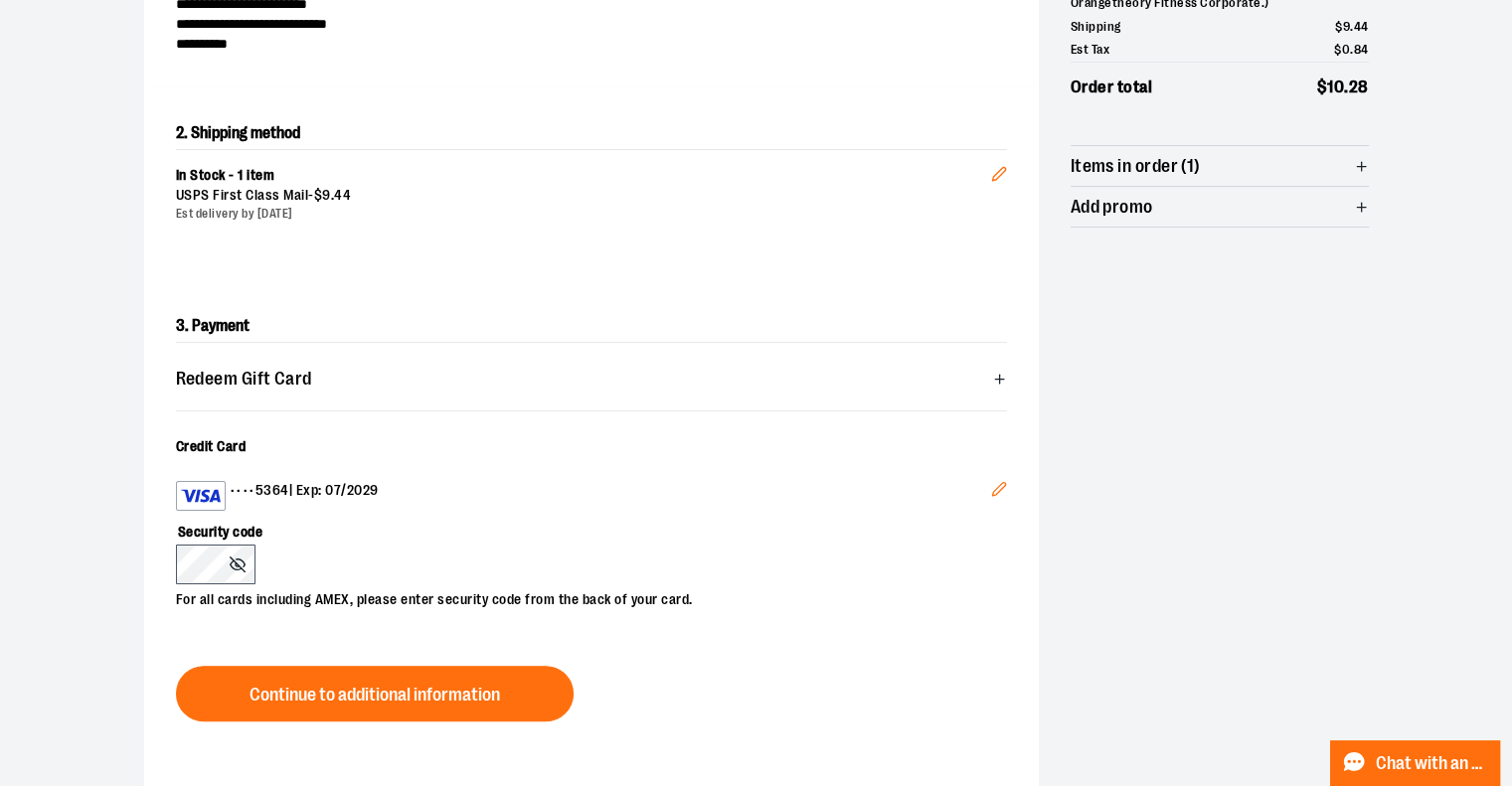 click 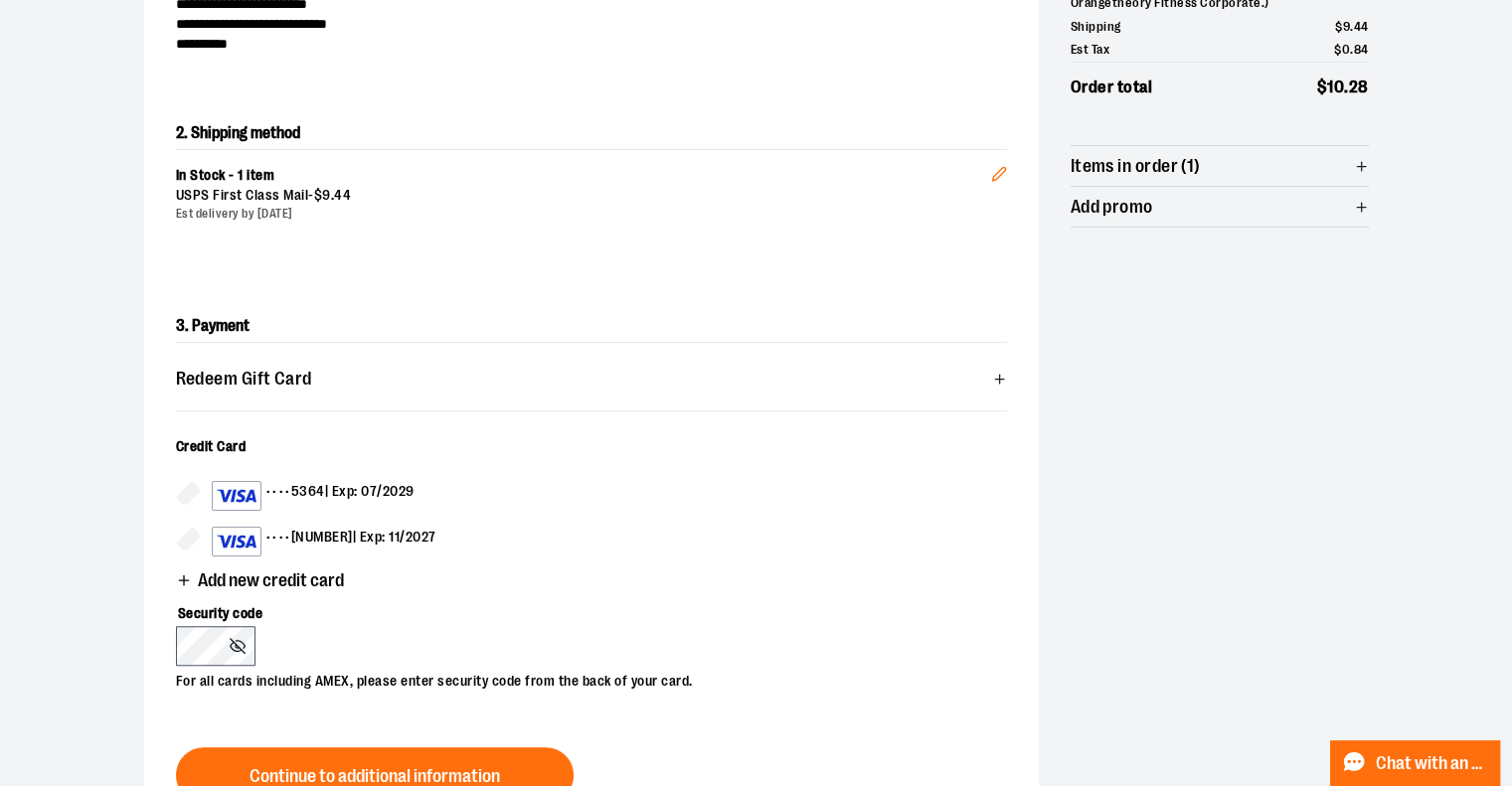 click on "••••  7956  | Exp:   11/2027" at bounding box center (324, 542) 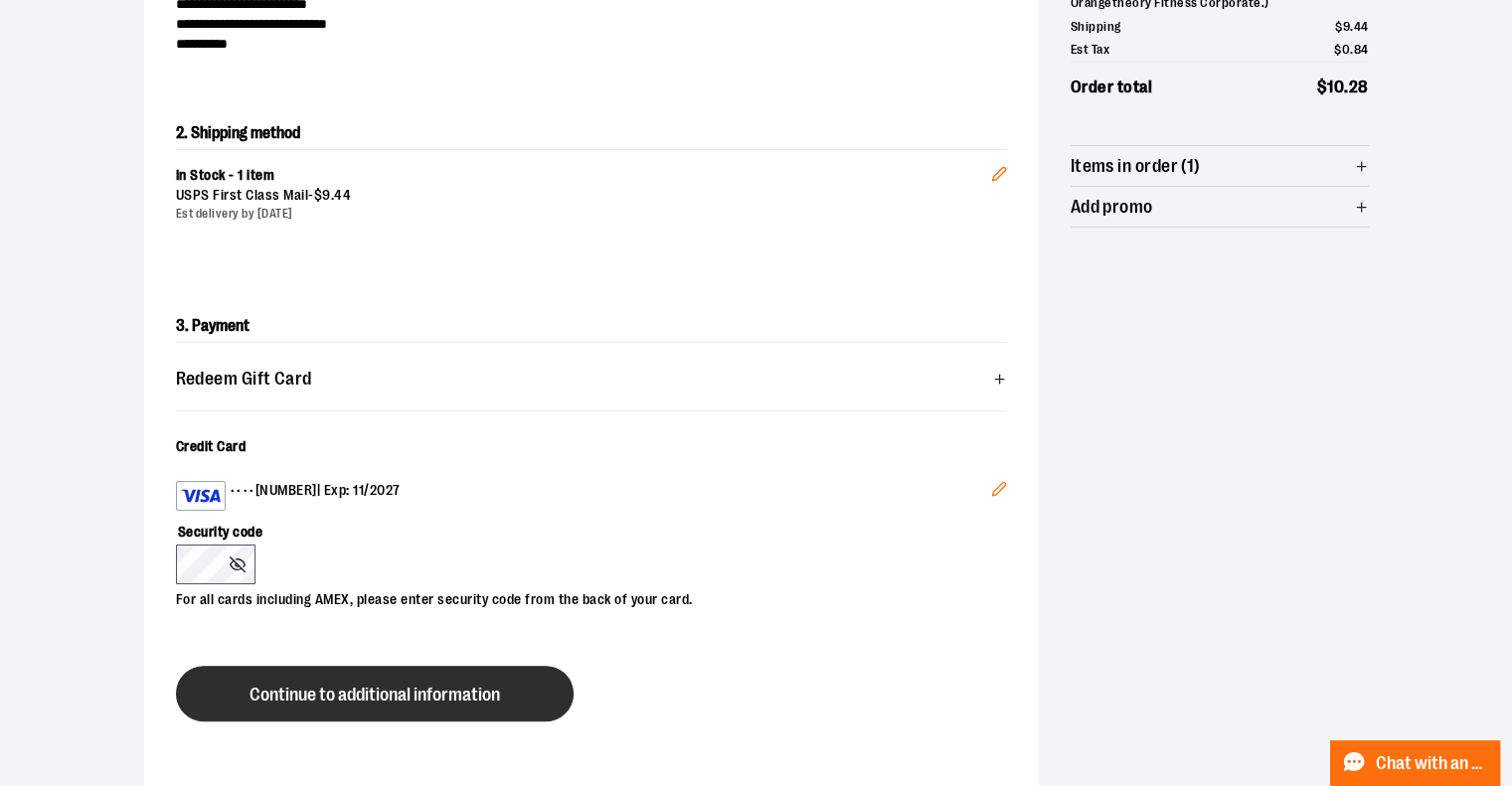 click on "Continue to additional information" at bounding box center [375, 695] 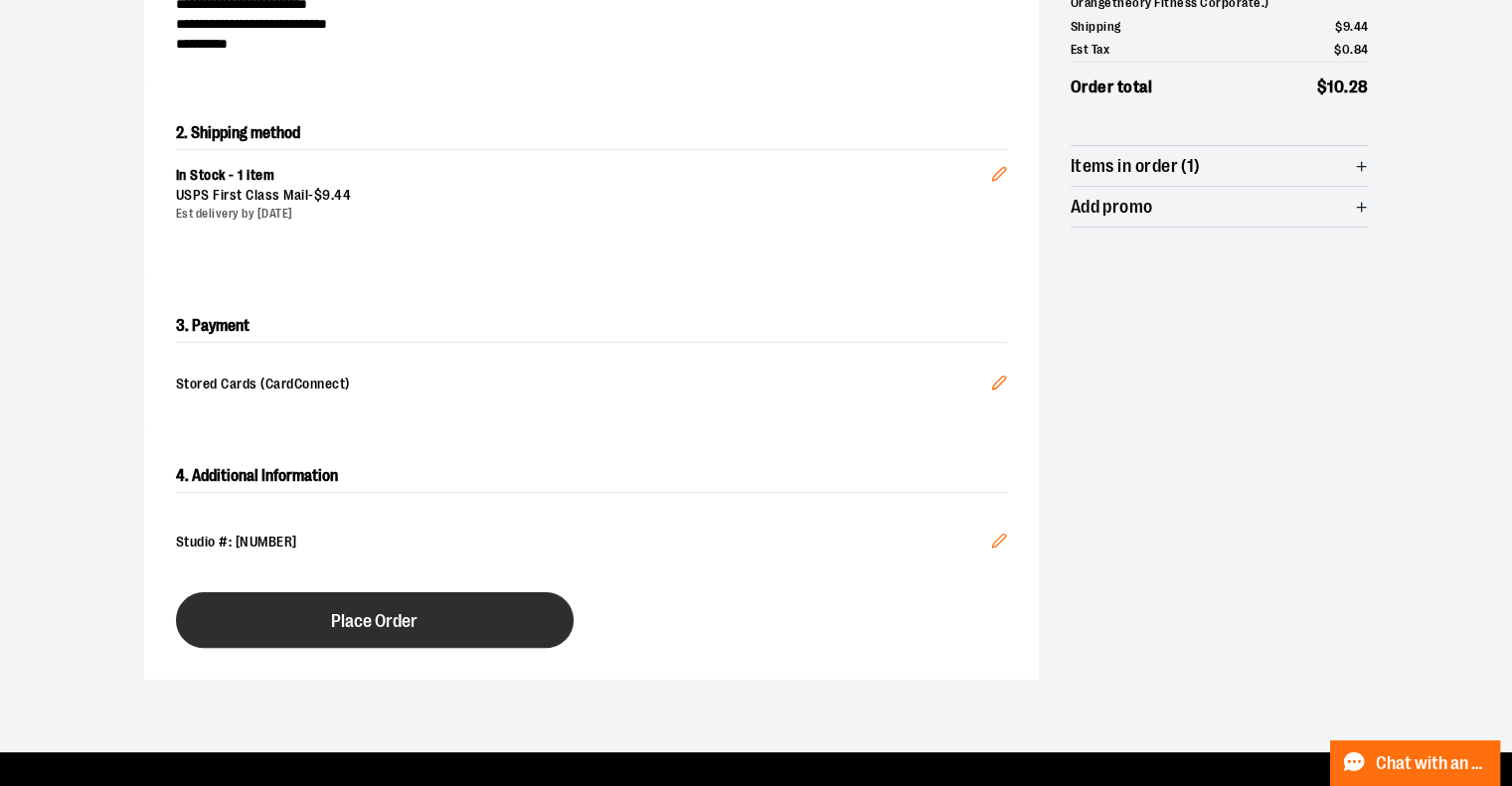click on "Place Order" at bounding box center (375, 620) 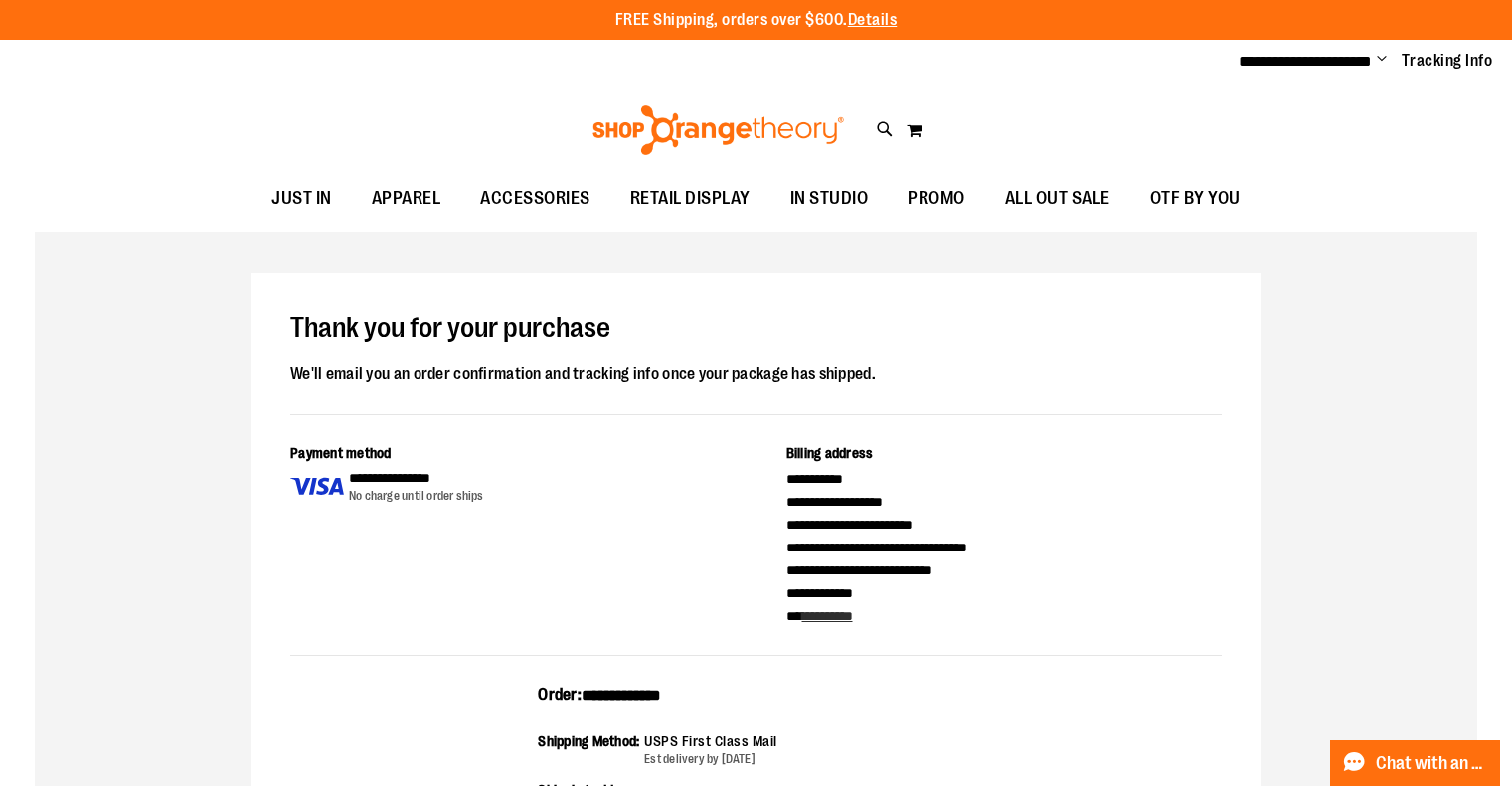 scroll, scrollTop: 0, scrollLeft: 0, axis: both 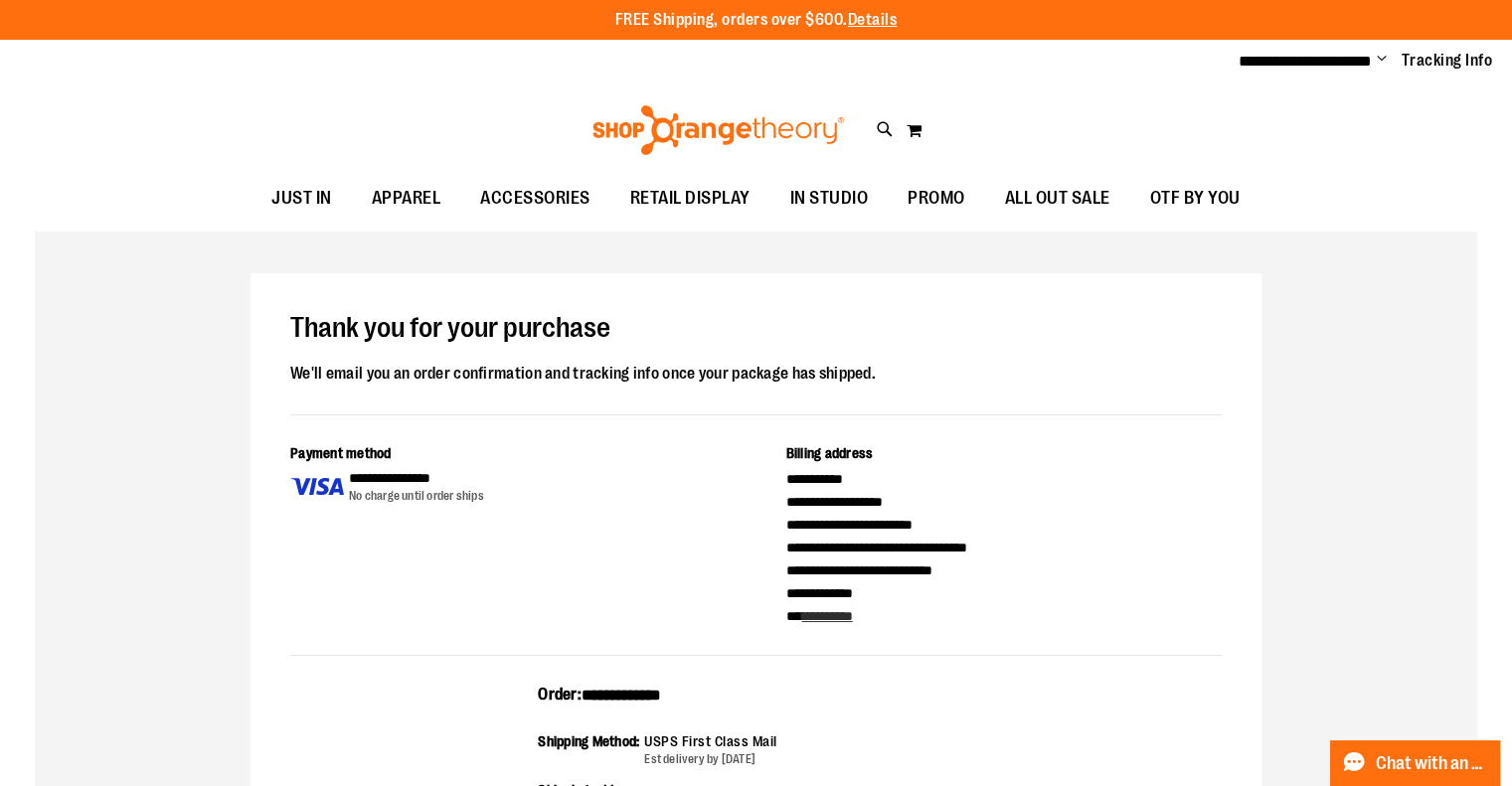 click on "Change" at bounding box center (1382, 60) 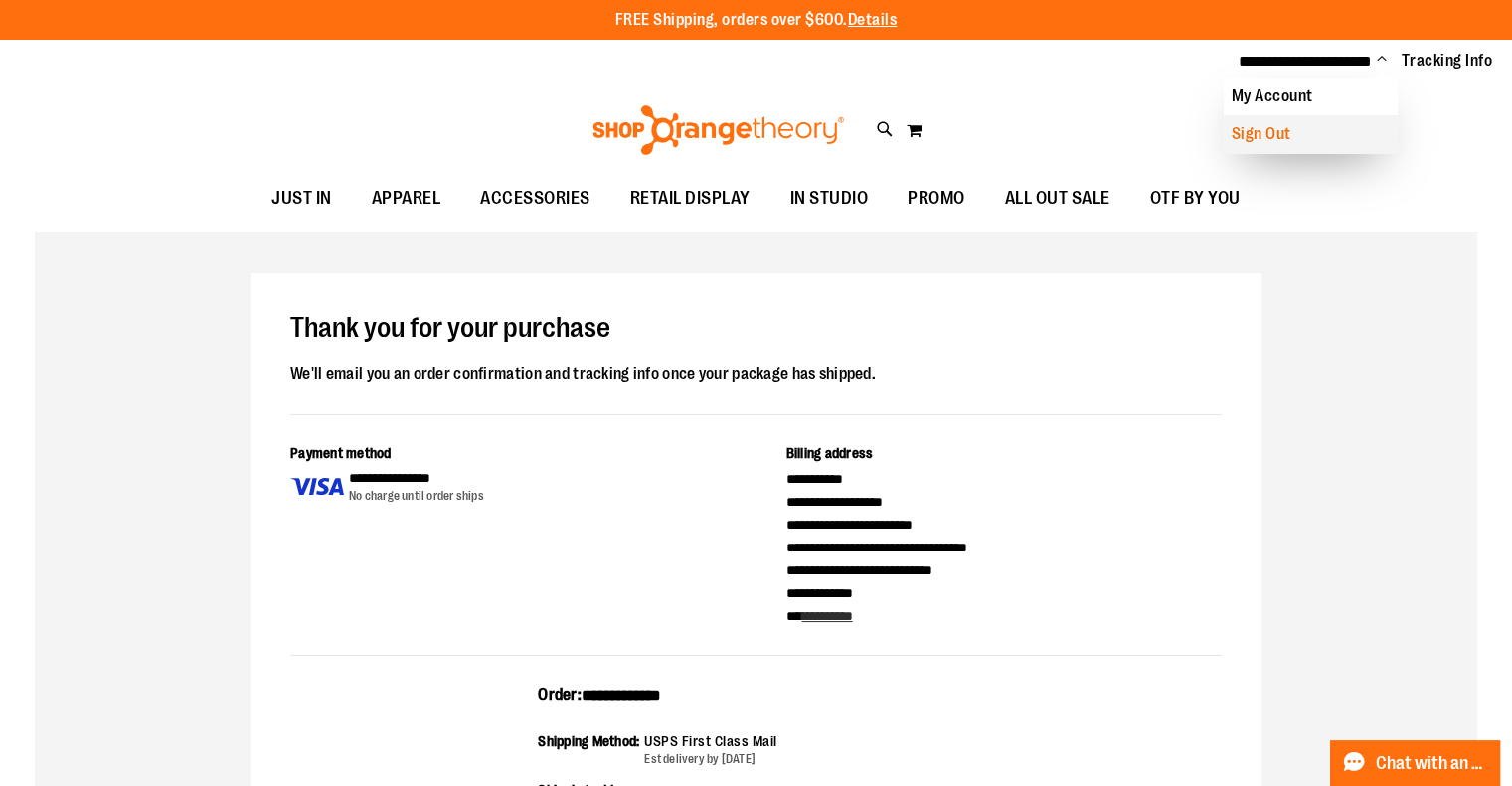 click on "Sign Out" at bounding box center [1310, 134] 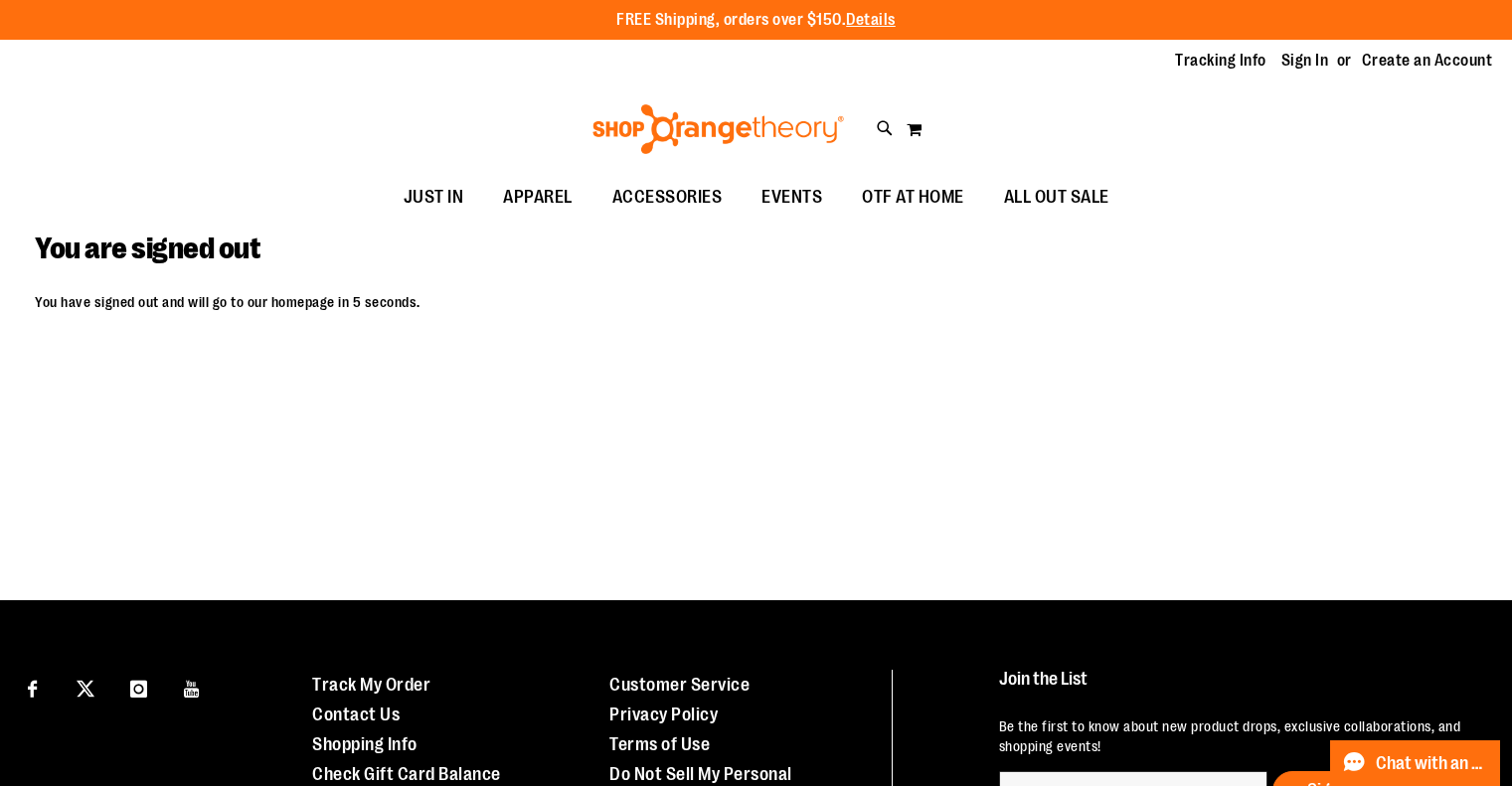scroll, scrollTop: 0, scrollLeft: 0, axis: both 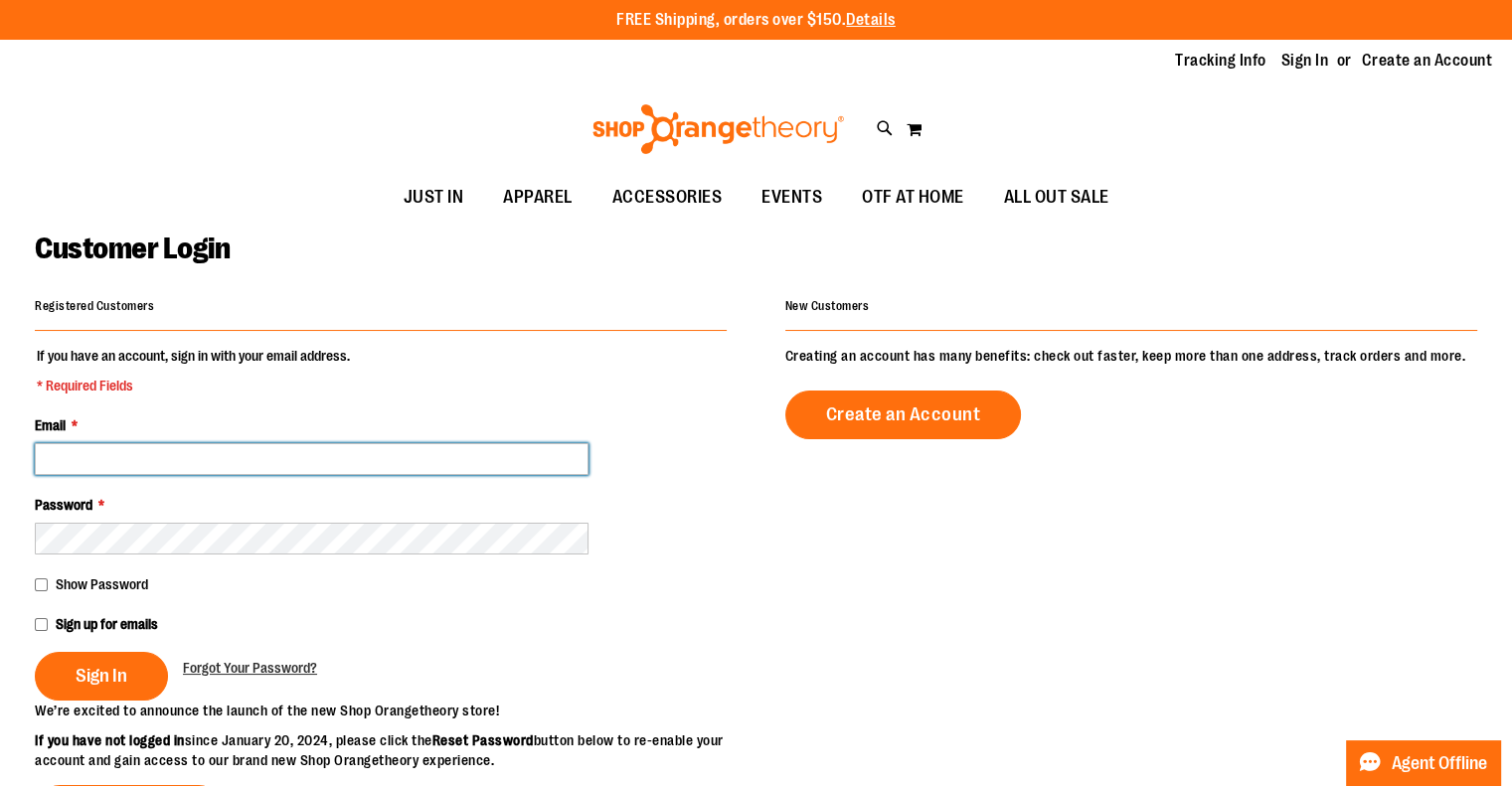 click on "Email *" at bounding box center (311, 459) 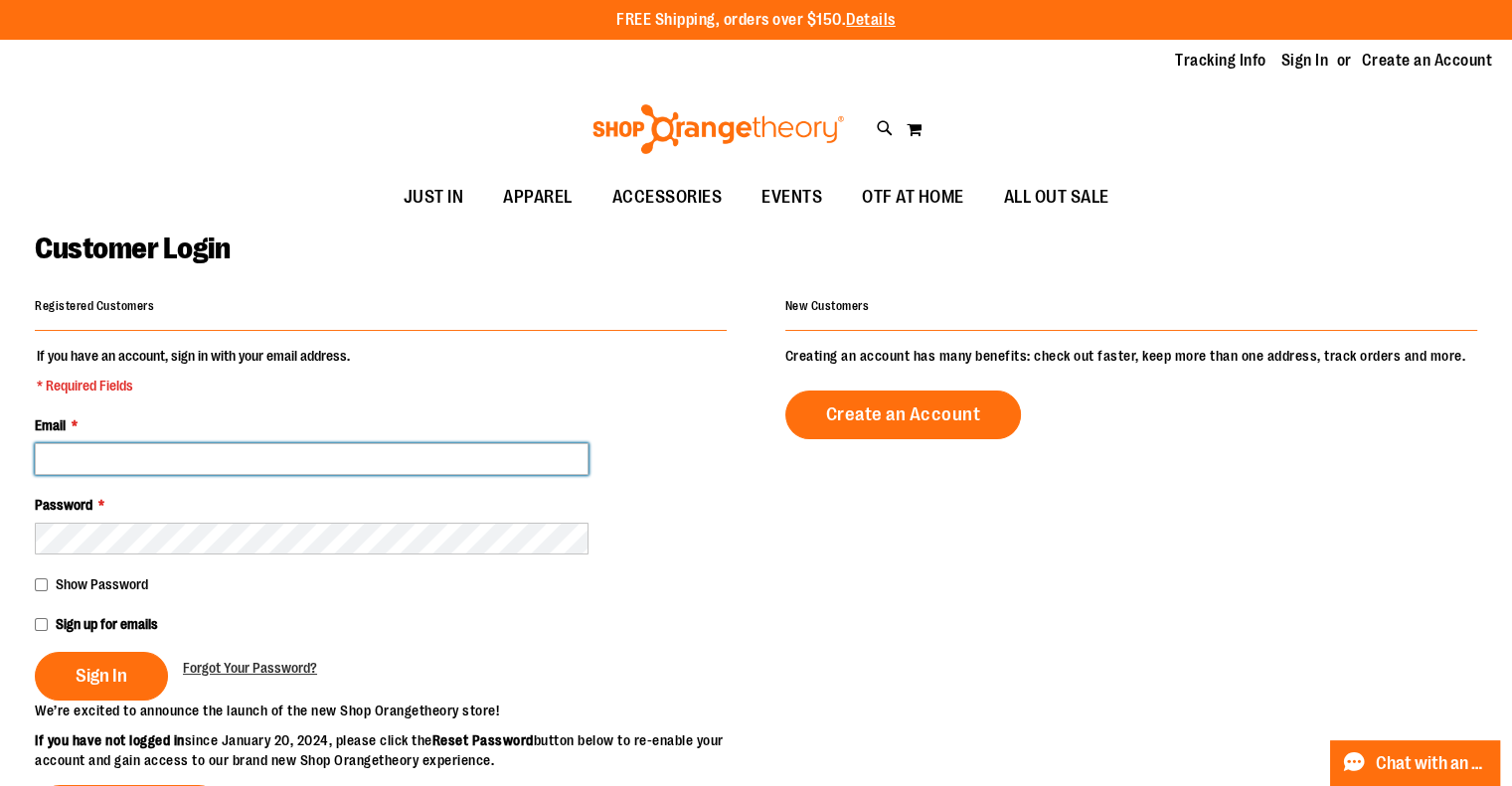 paste on "**********" 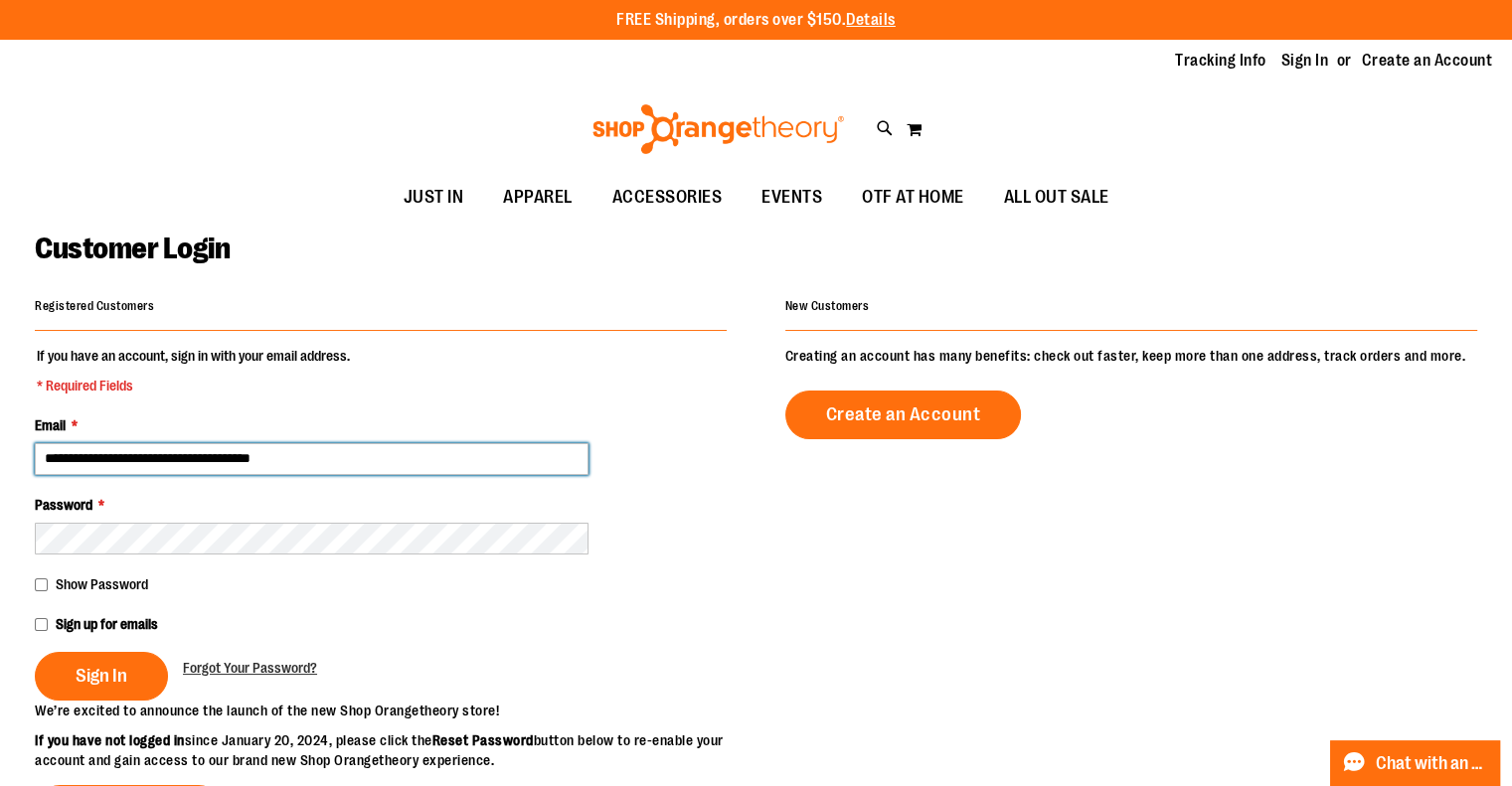 type on "**********" 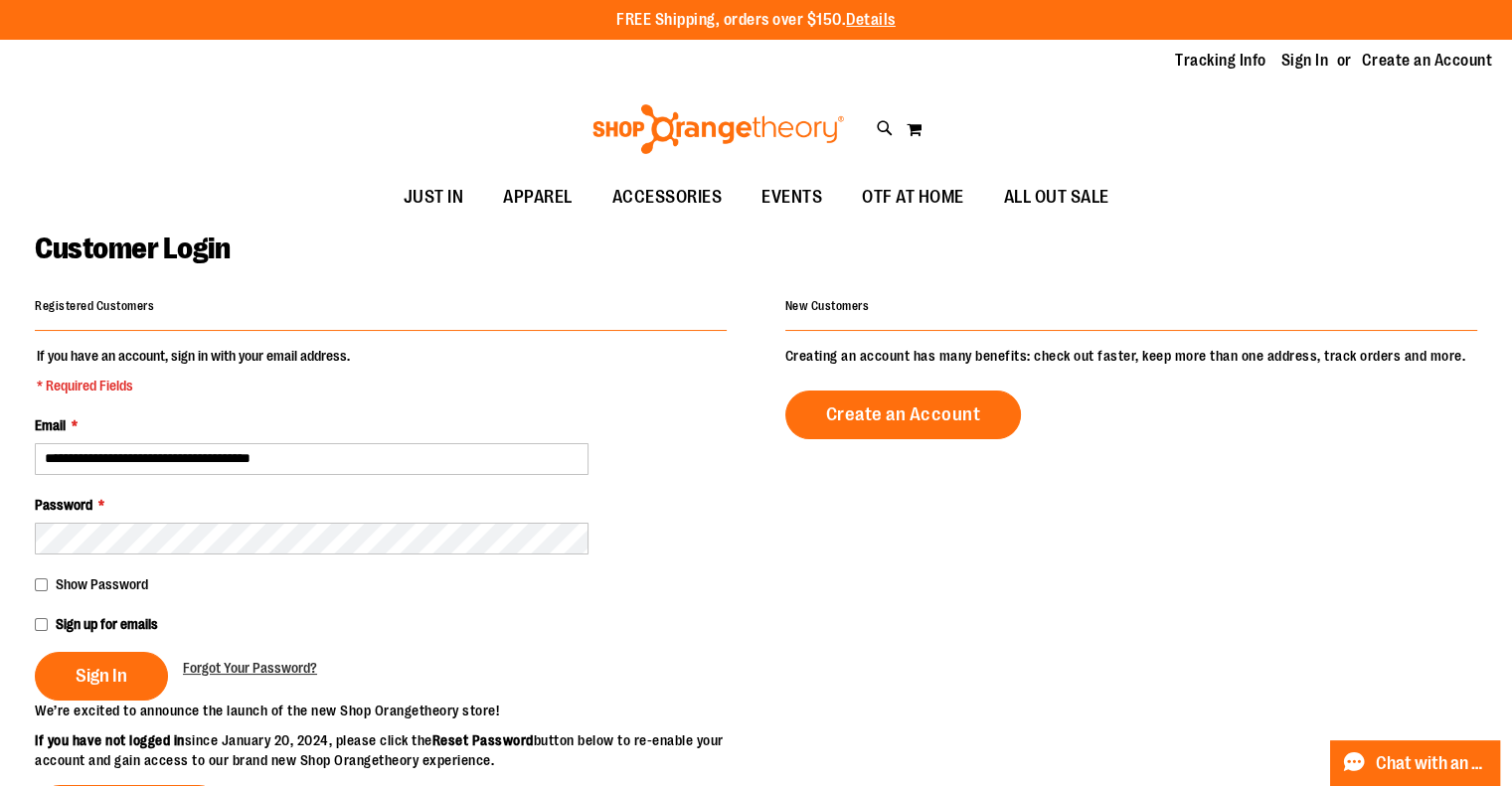 click on "Sign In" at bounding box center [101, 676] 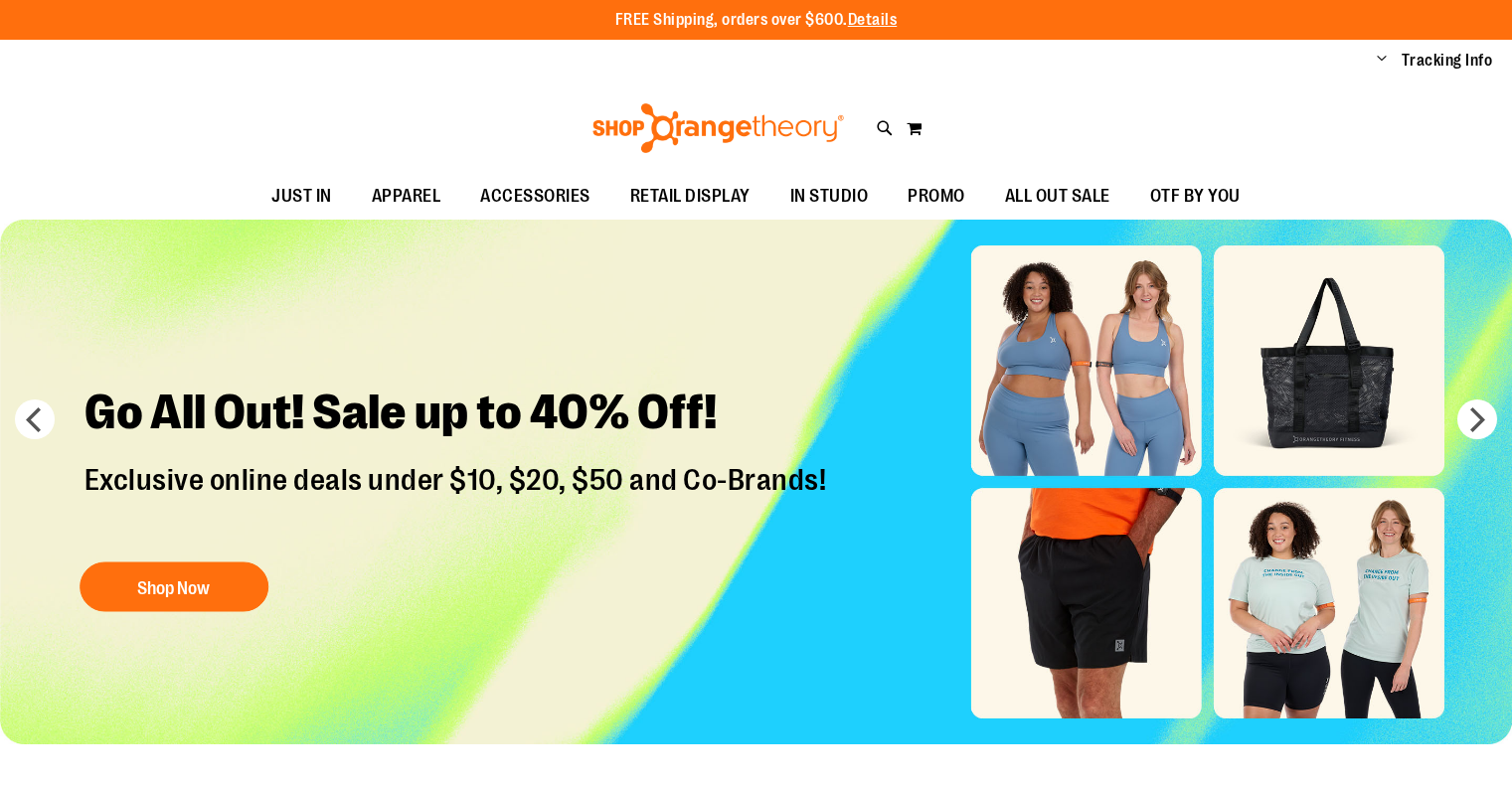 scroll, scrollTop: 0, scrollLeft: 0, axis: both 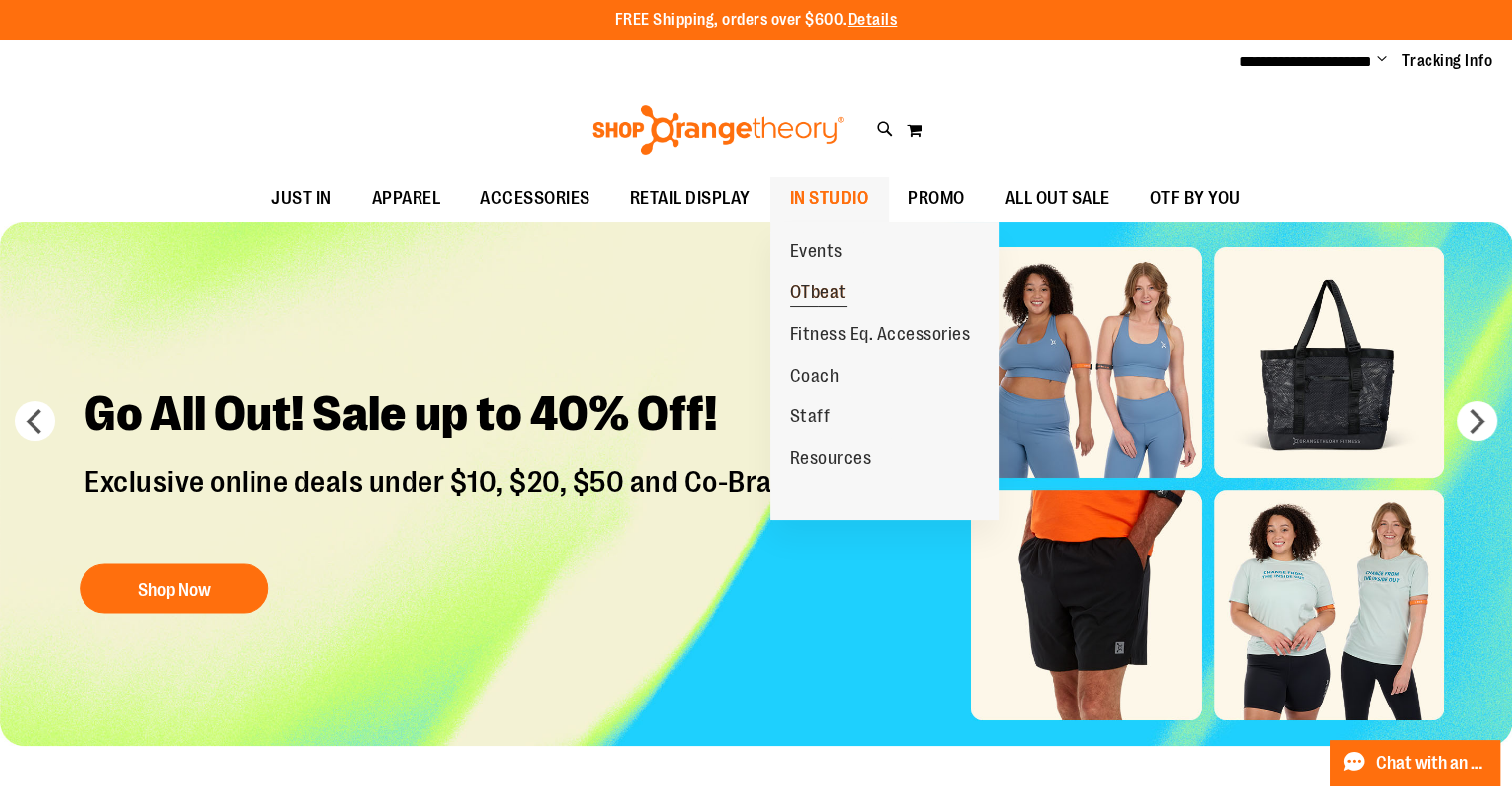 click on "OTbeat" at bounding box center (818, 294) 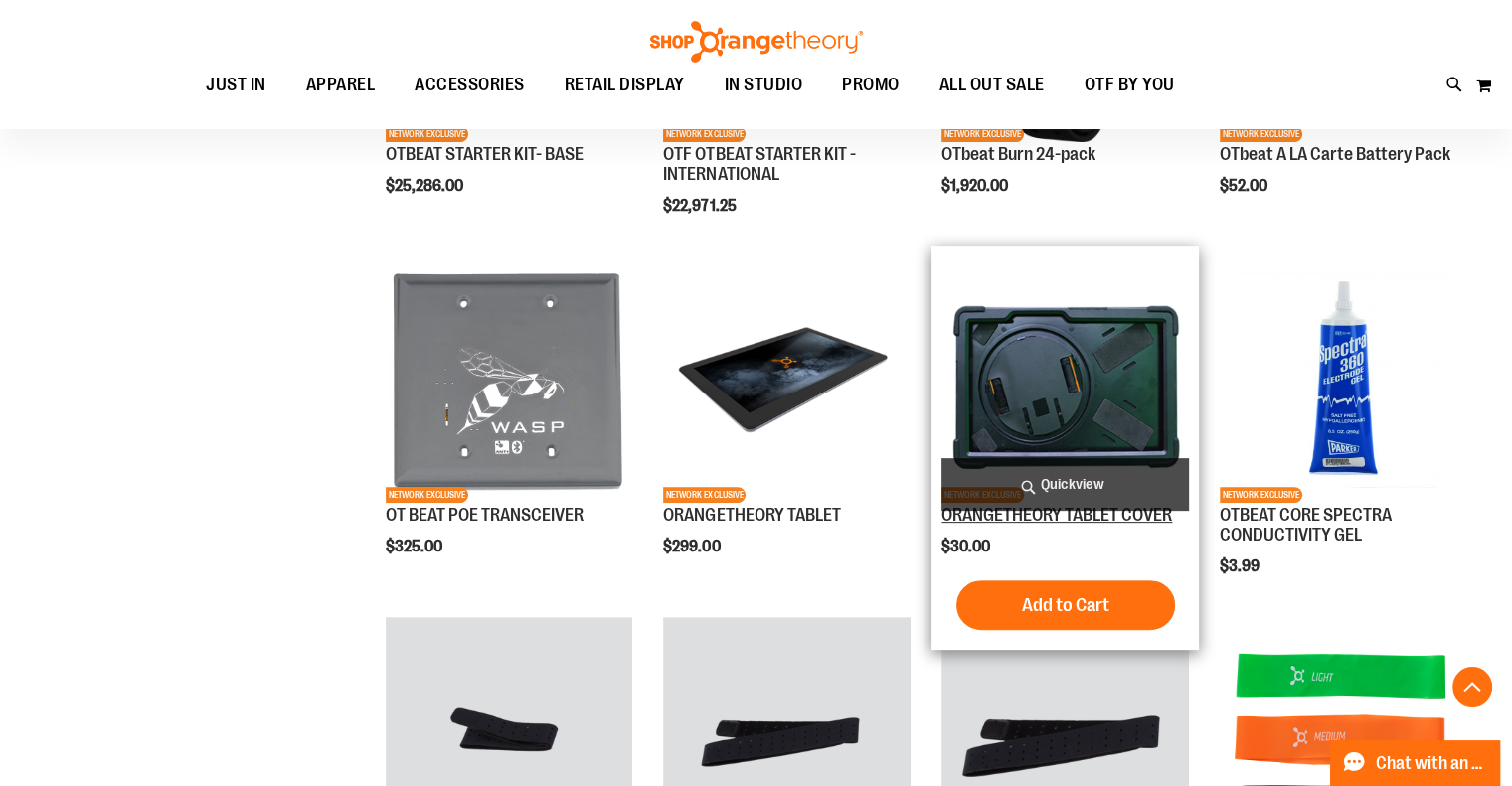scroll, scrollTop: 595, scrollLeft: 0, axis: vertical 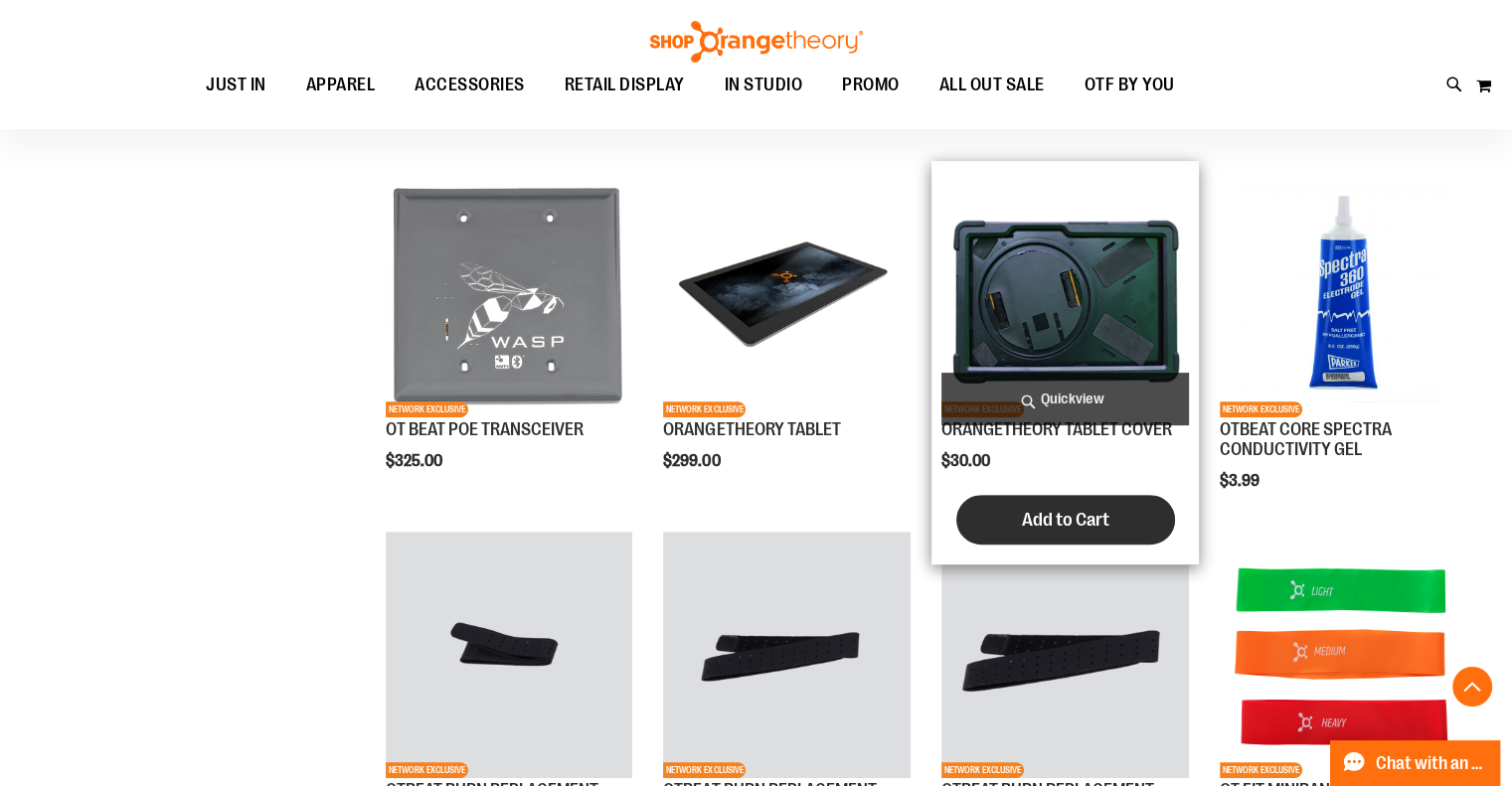click on "Add to Cart" at bounding box center [1066, 520] 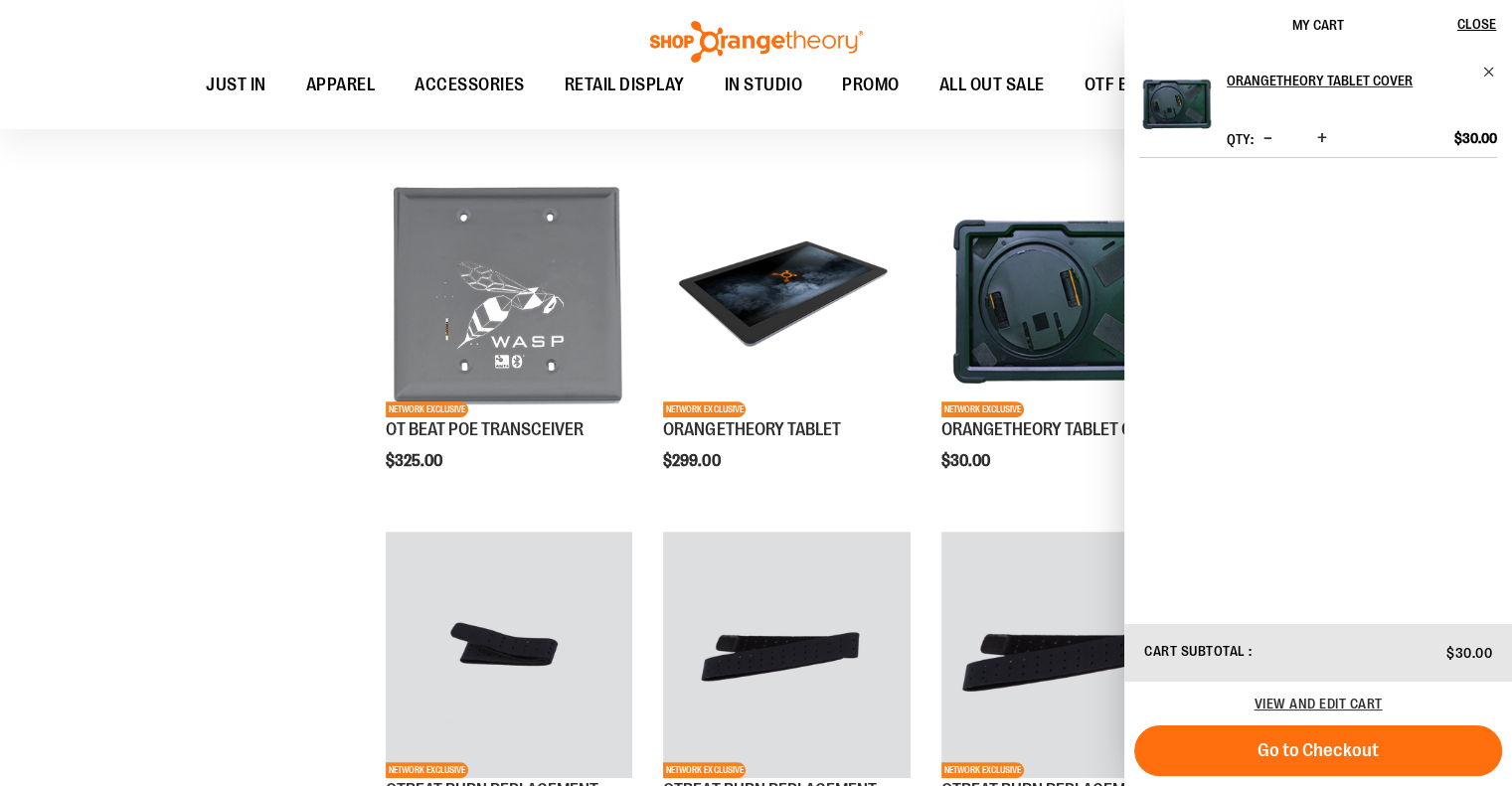 click on "Go to Checkout" at bounding box center [1318, 750] 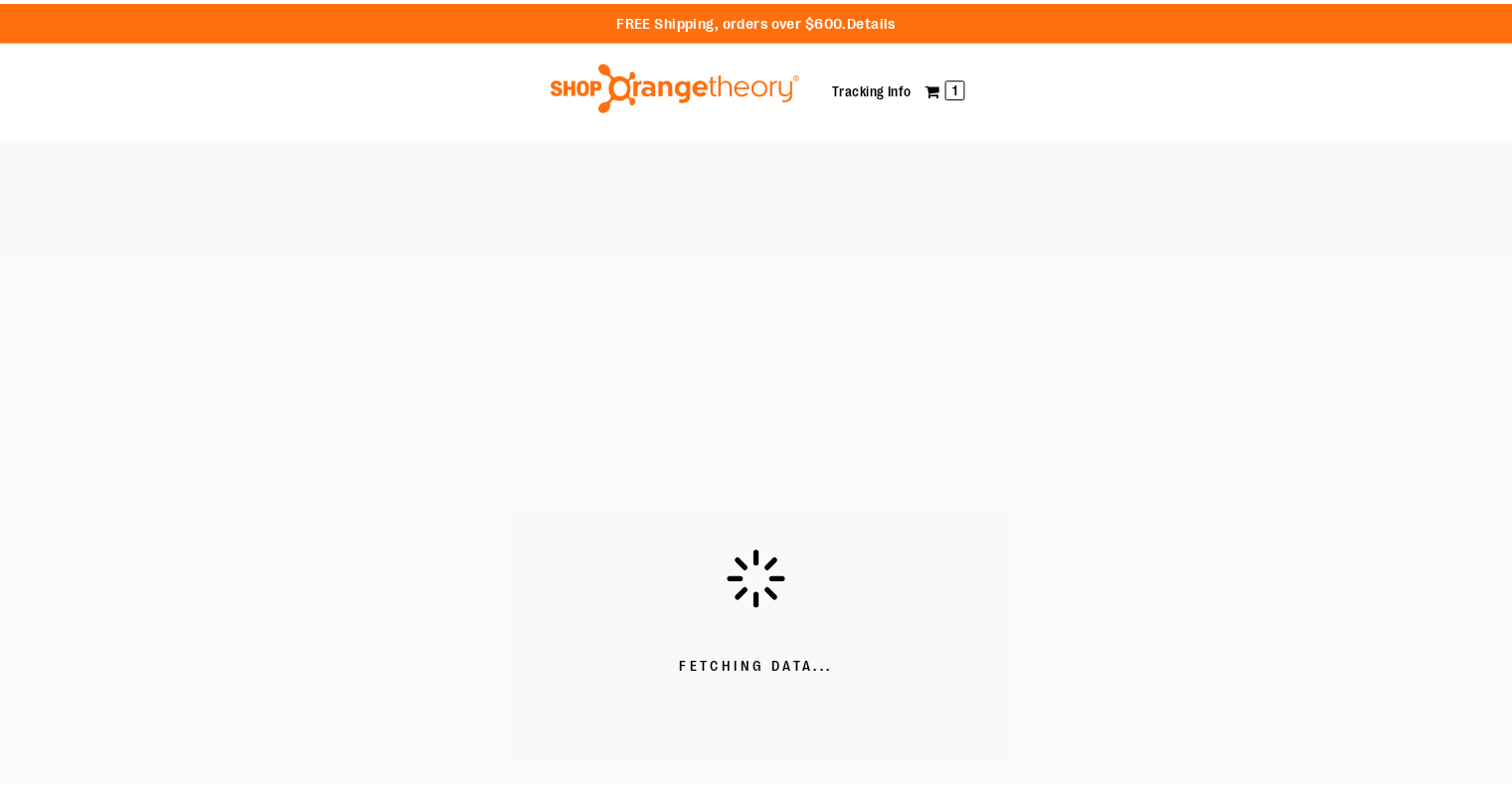 scroll, scrollTop: 0, scrollLeft: 0, axis: both 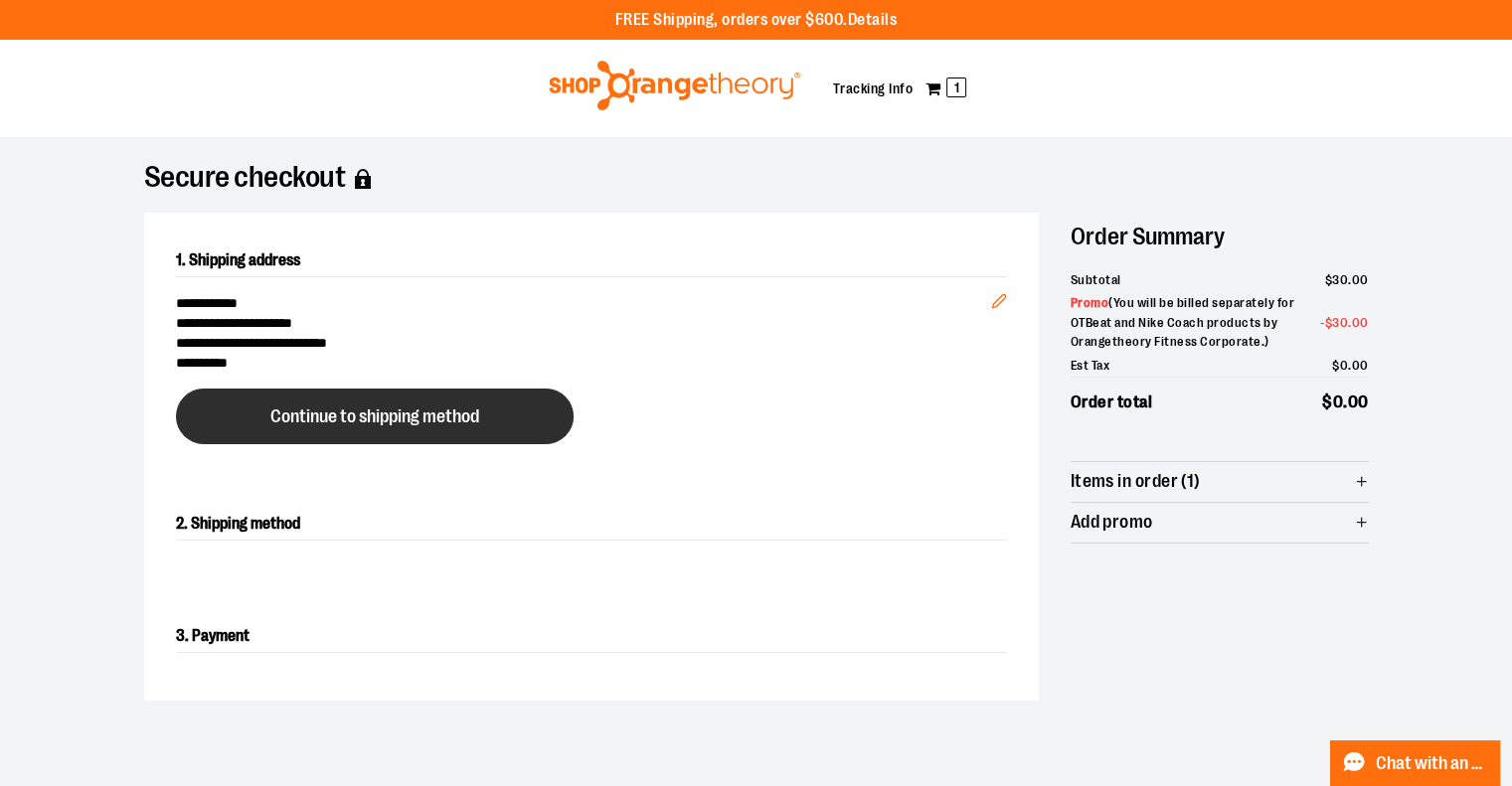 click on "Continue to shipping method" at bounding box center [375, 416] 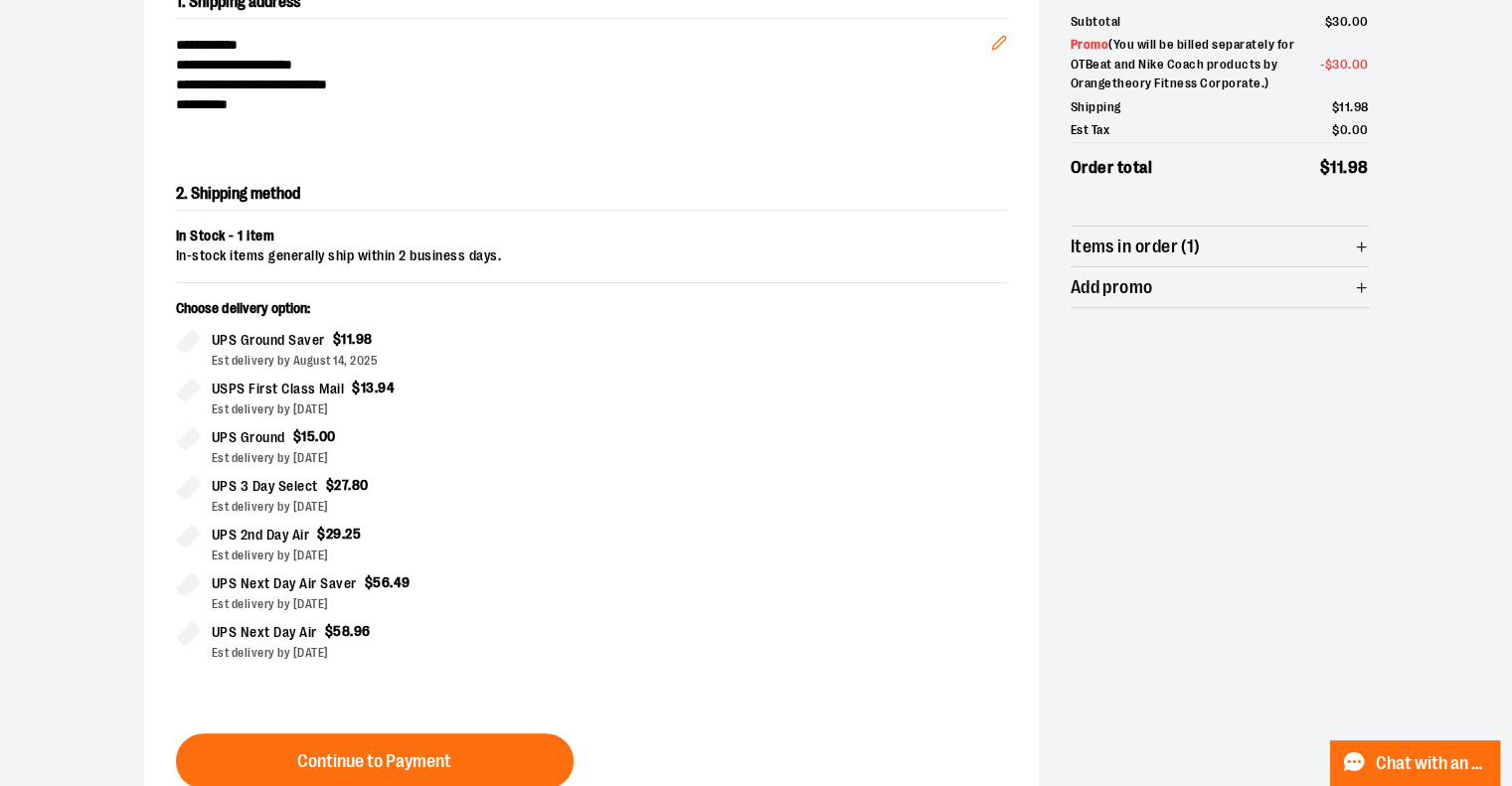 scroll, scrollTop: 319, scrollLeft: 0, axis: vertical 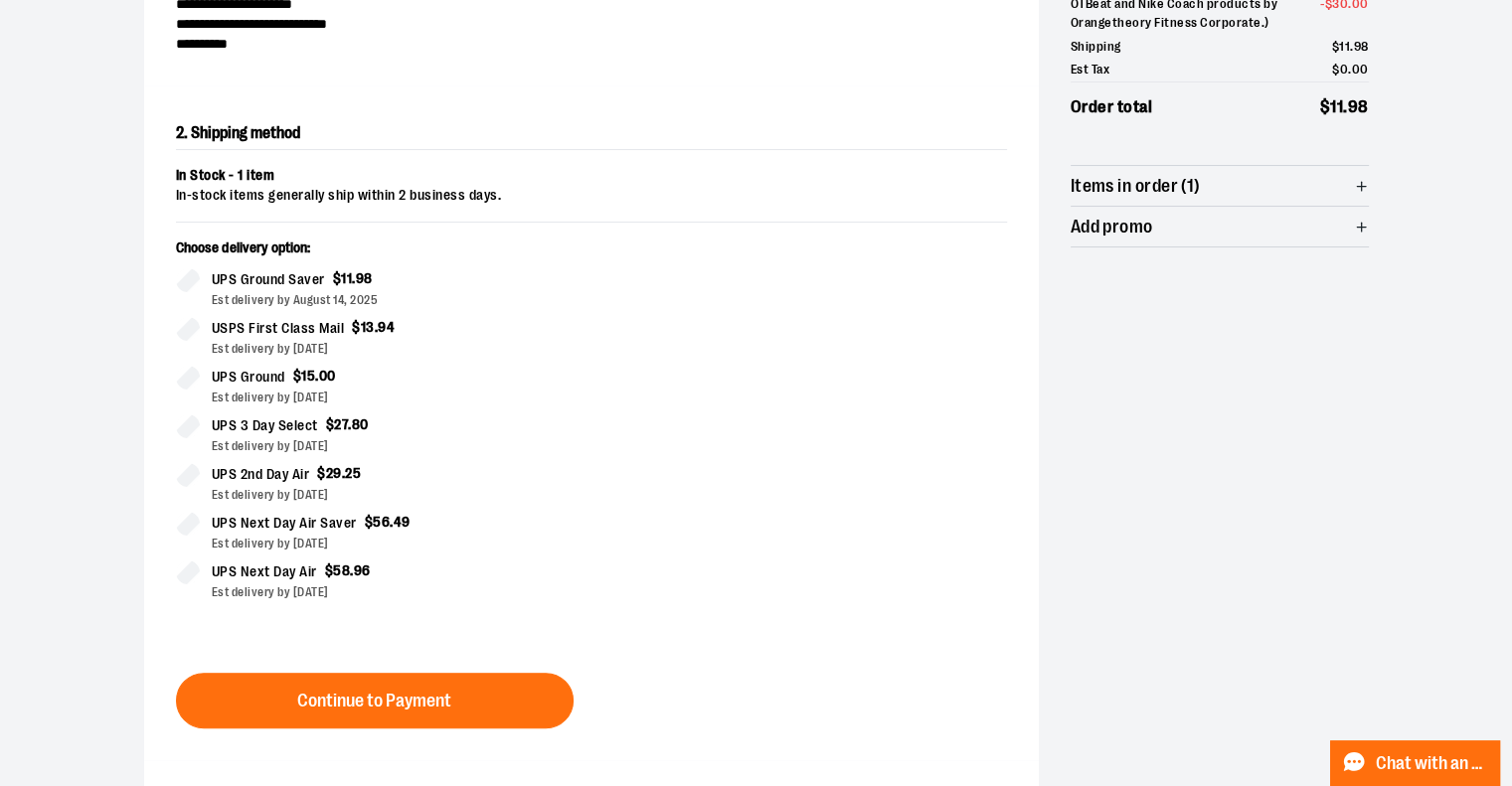 click on "Continue to Payment" at bounding box center [375, 701] 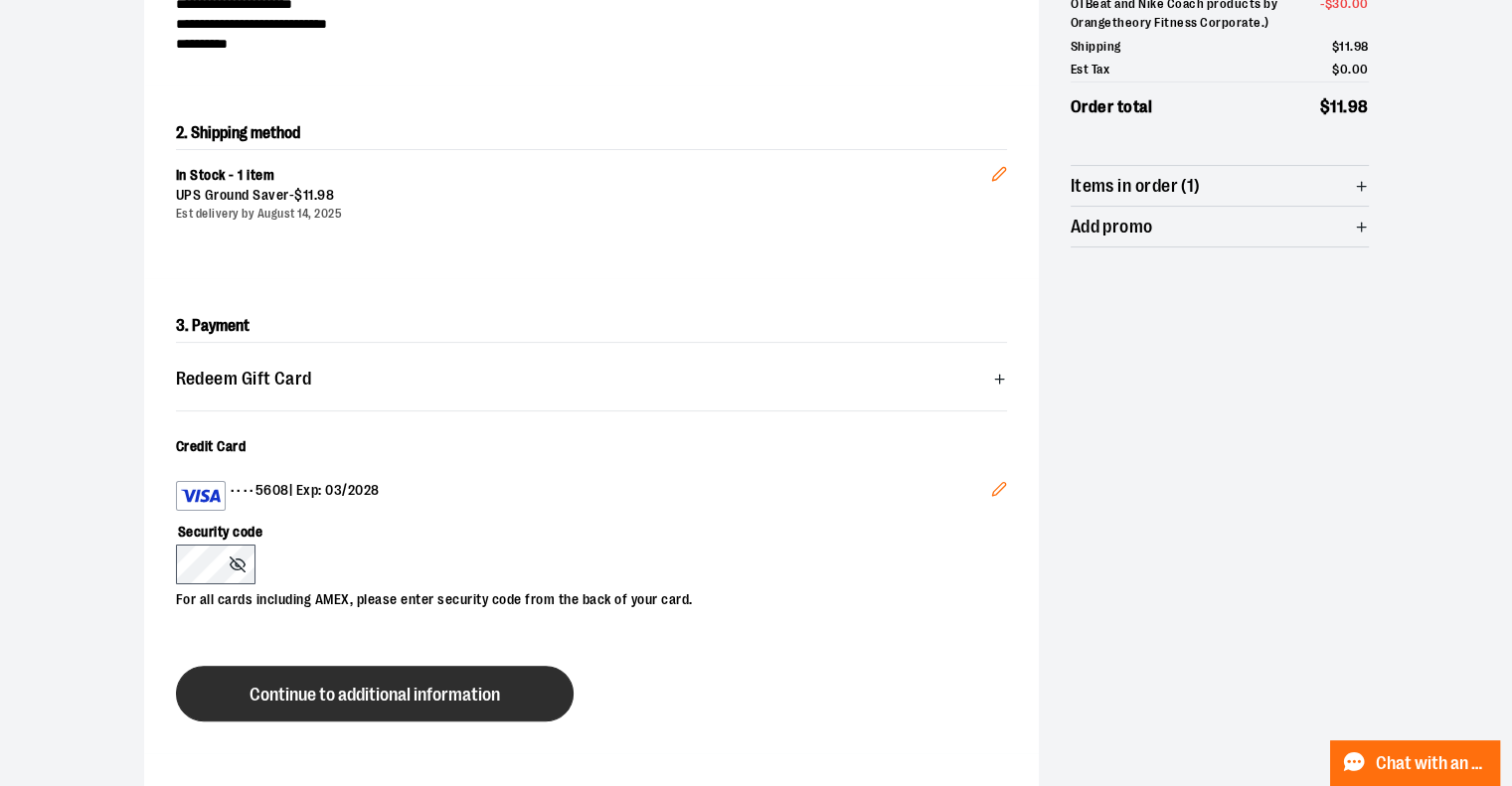 click on "Continue to additional information" at bounding box center (375, 694) 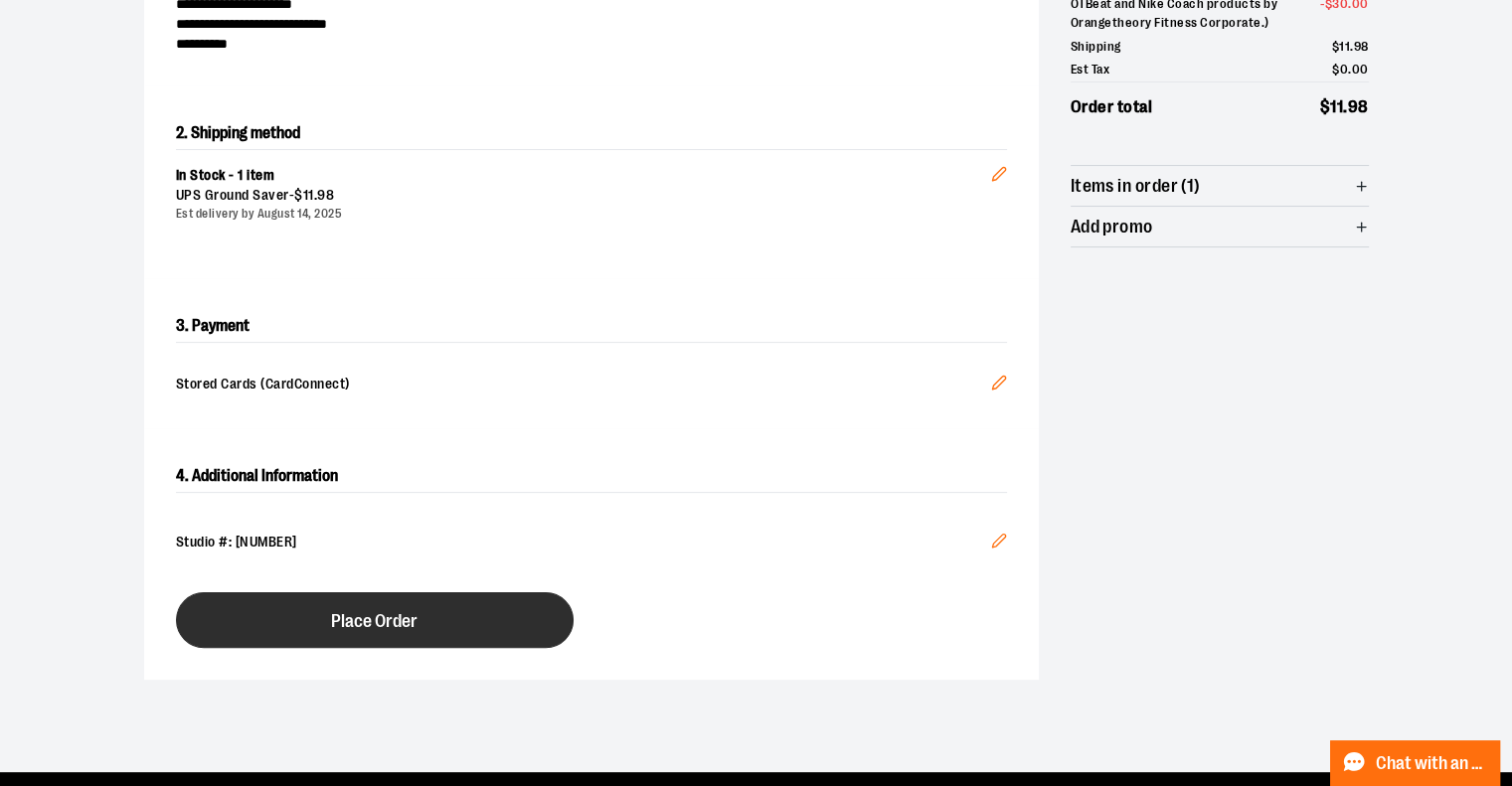 click on "Place Order" at bounding box center (375, 620) 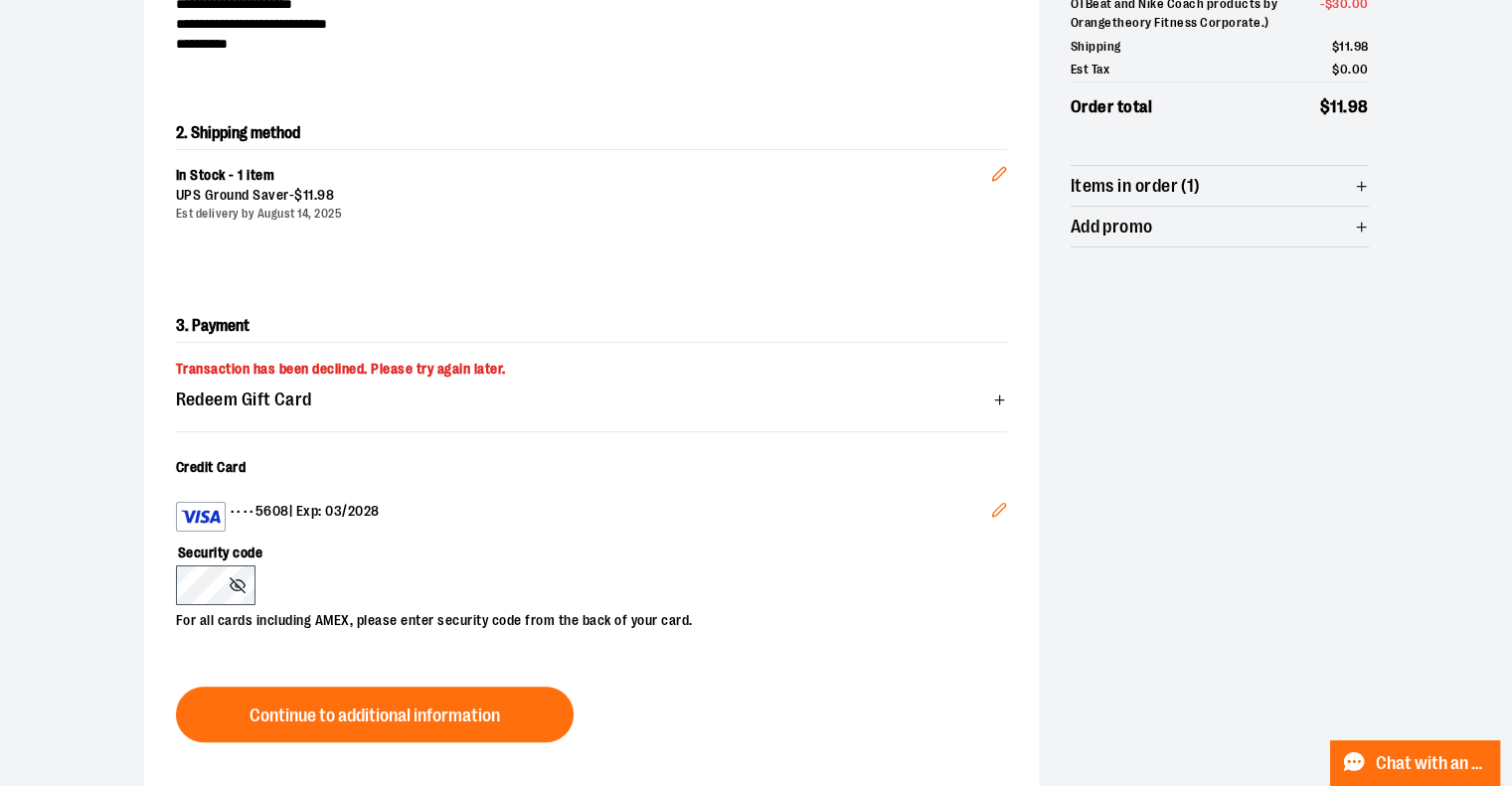 click 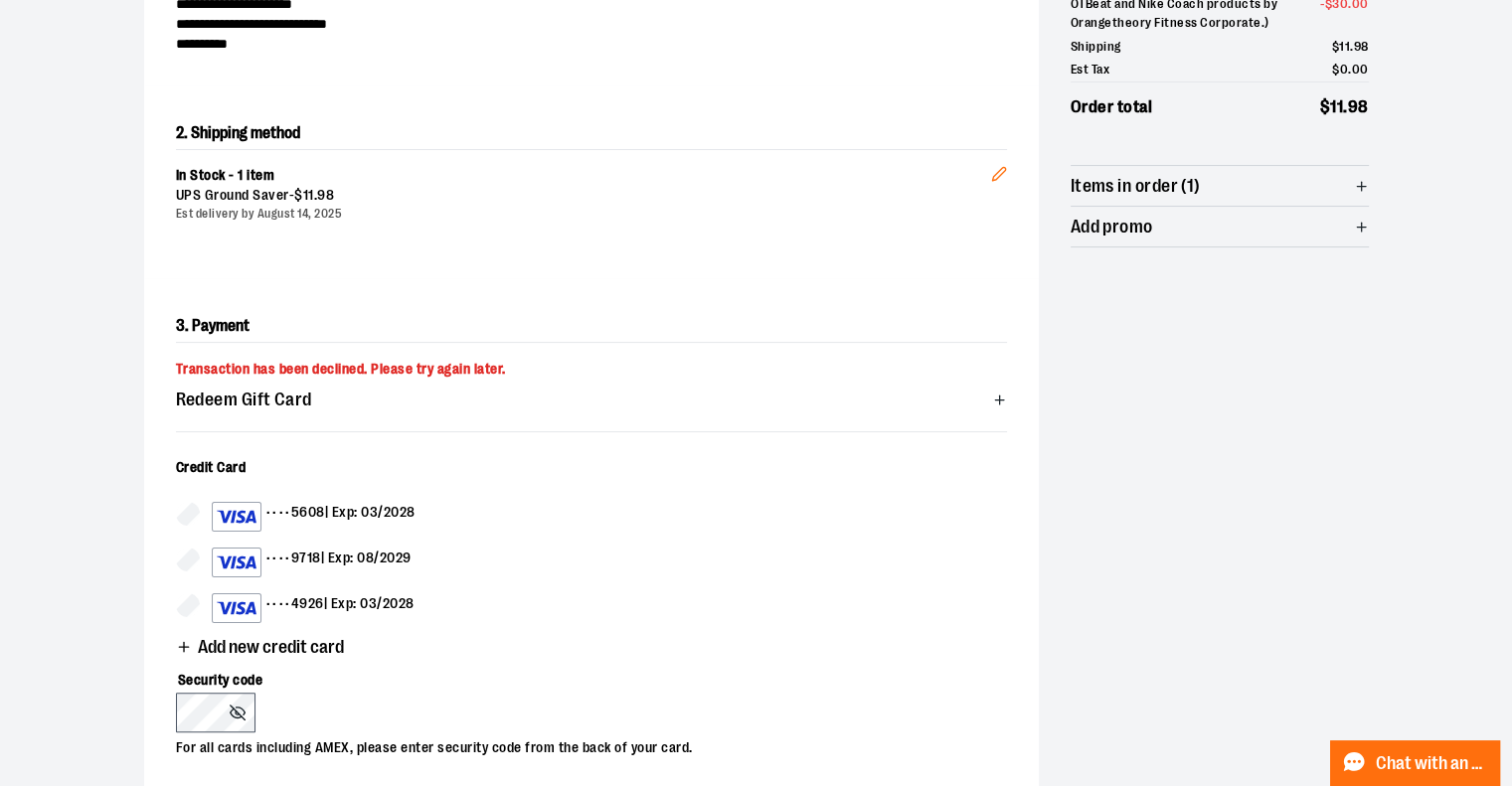click on "••••  4926  | Exp:   03/2028" at bounding box center (313, 608) 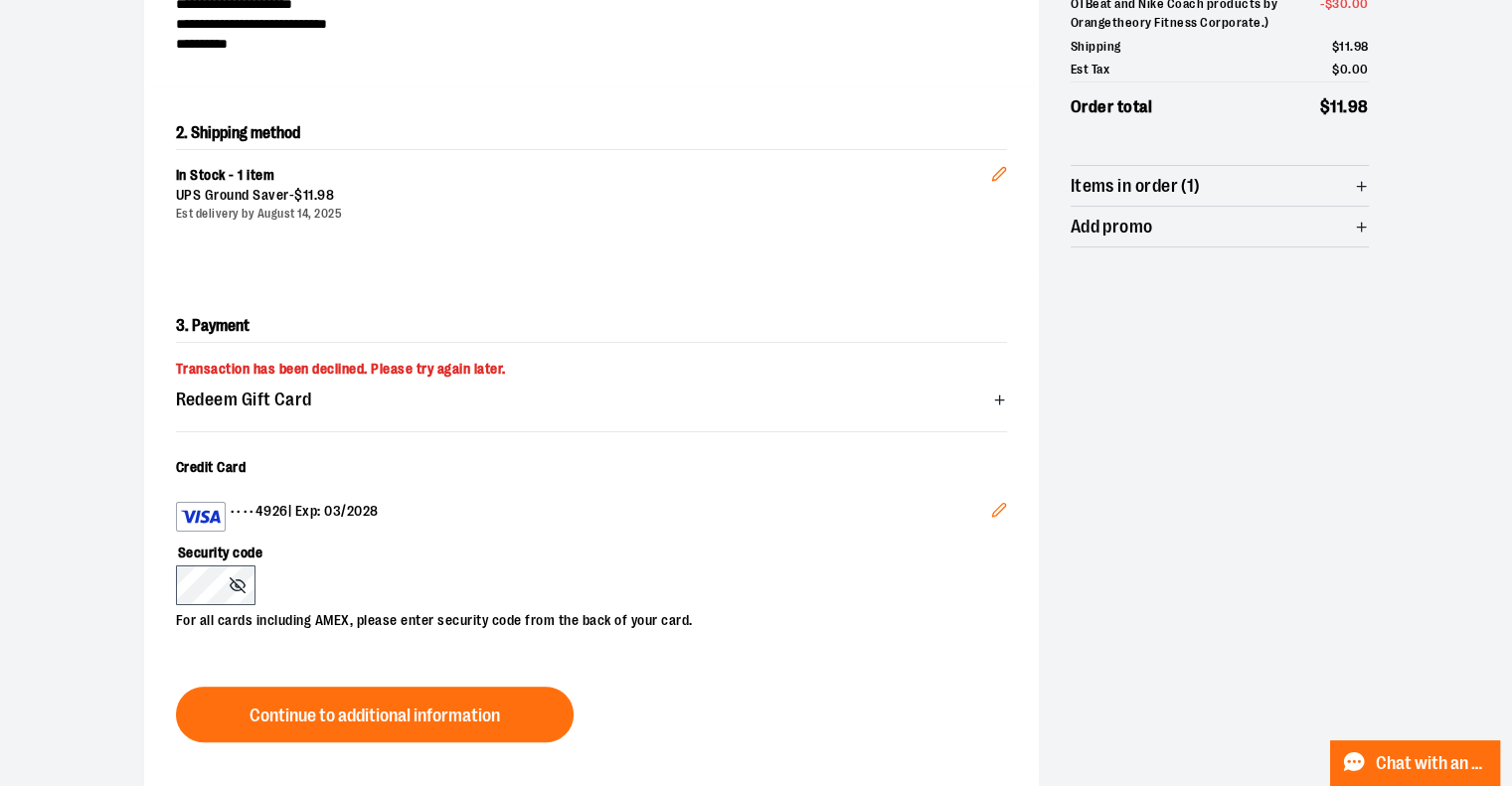 click 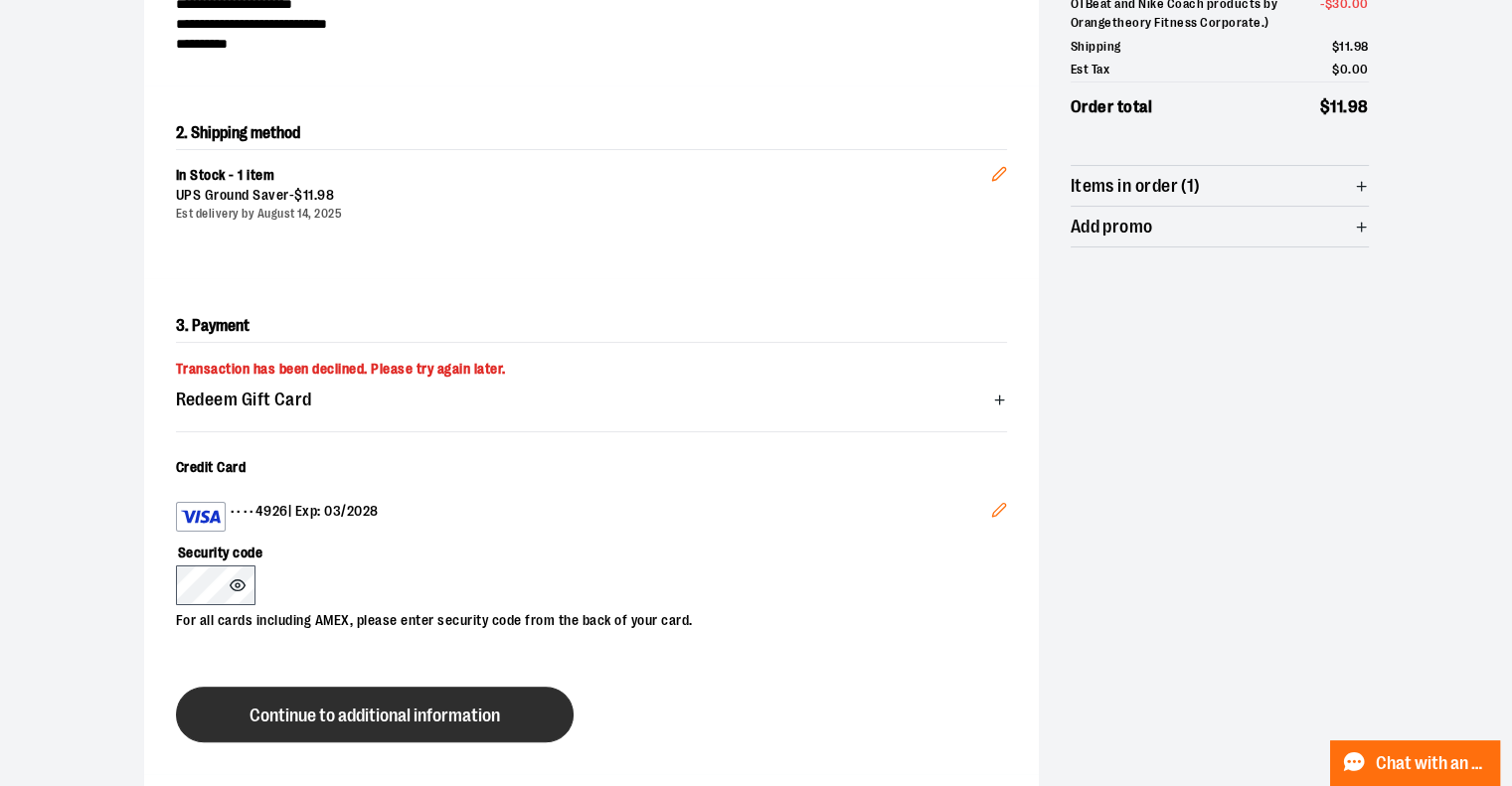 click on "Continue to additional information" at bounding box center [375, 714] 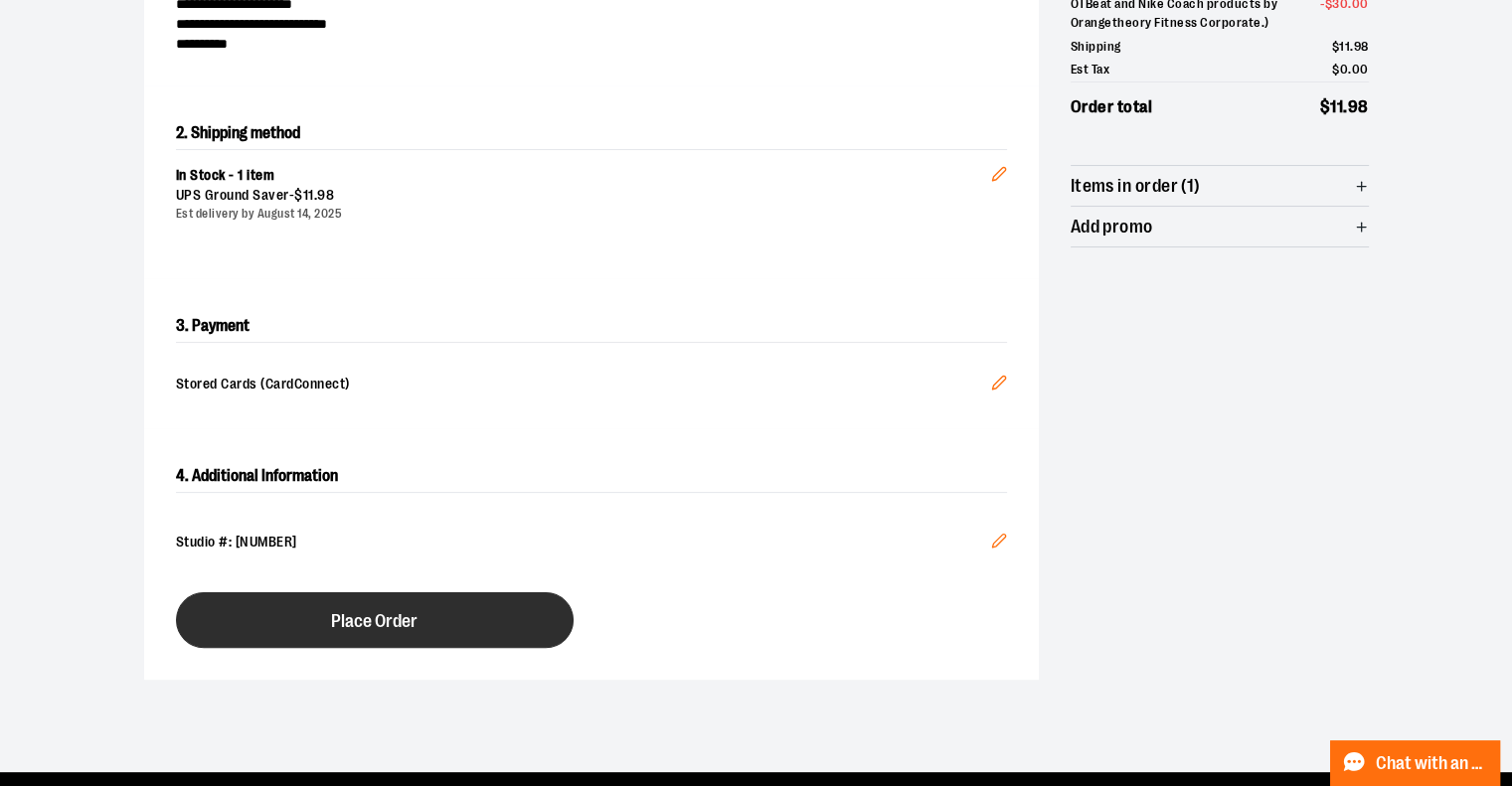 click on "Place Order" at bounding box center [375, 620] 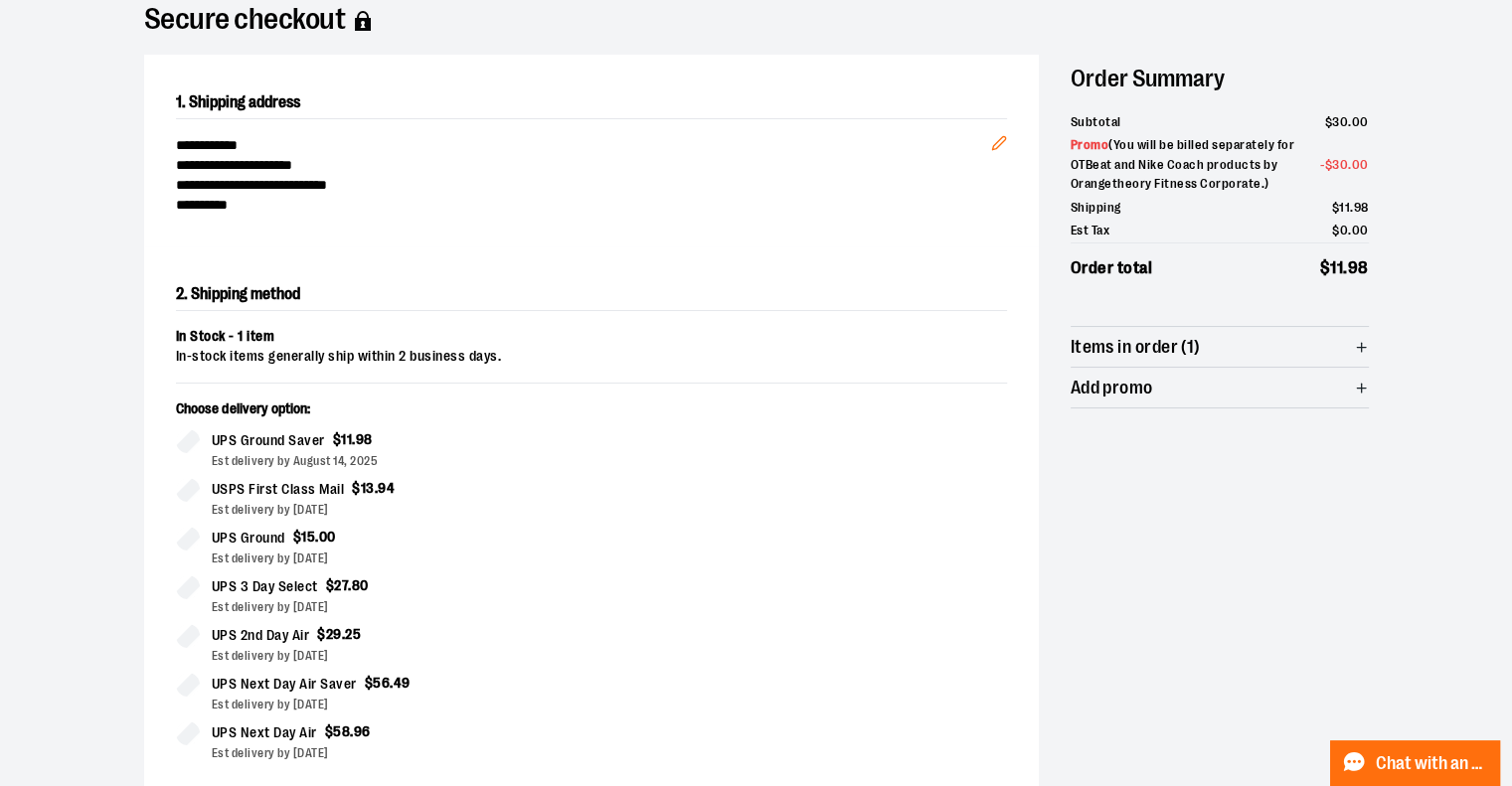 scroll, scrollTop: 397, scrollLeft: 0, axis: vertical 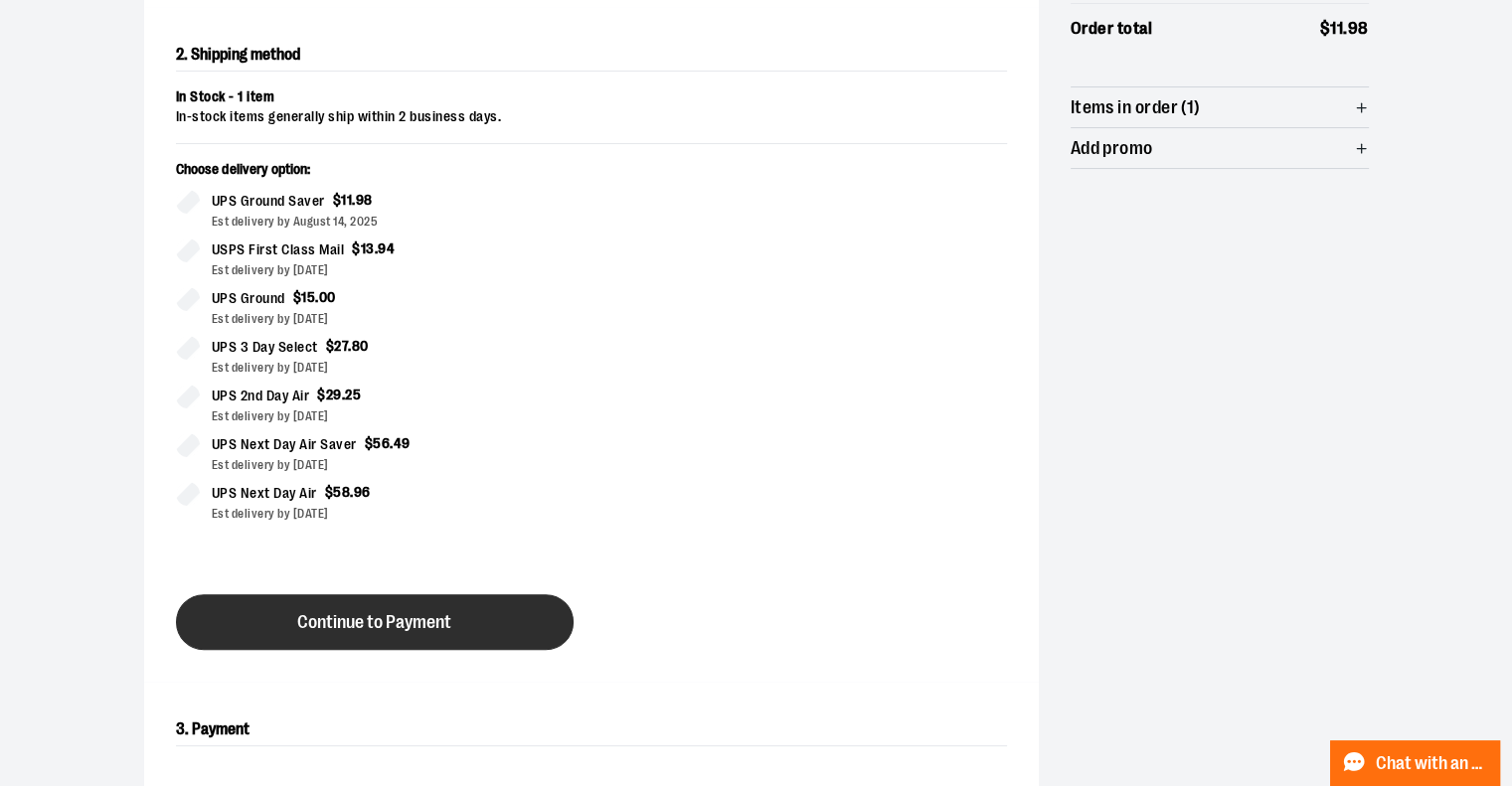 click on "Continue to Payment" at bounding box center (375, 622) 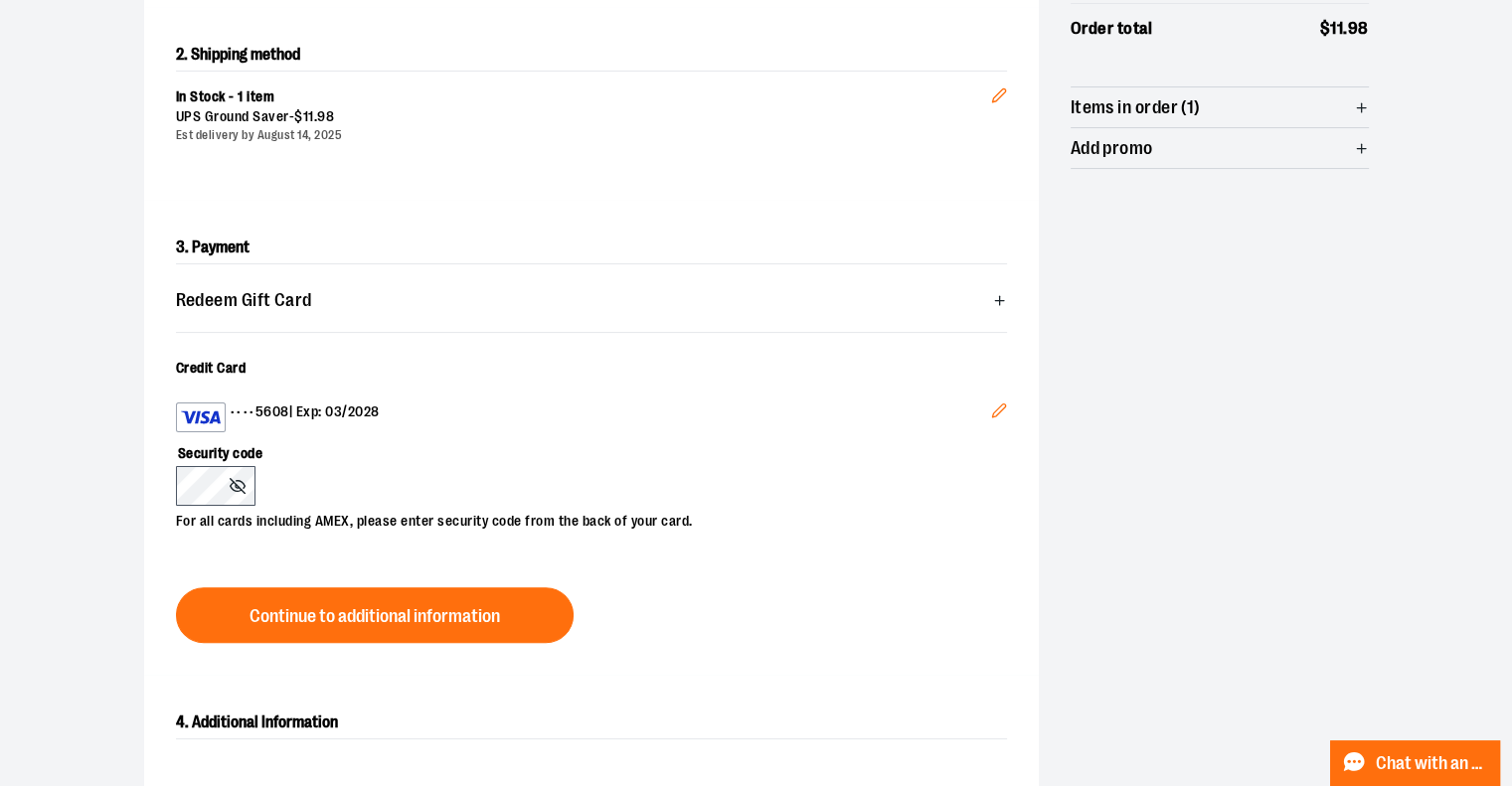 click 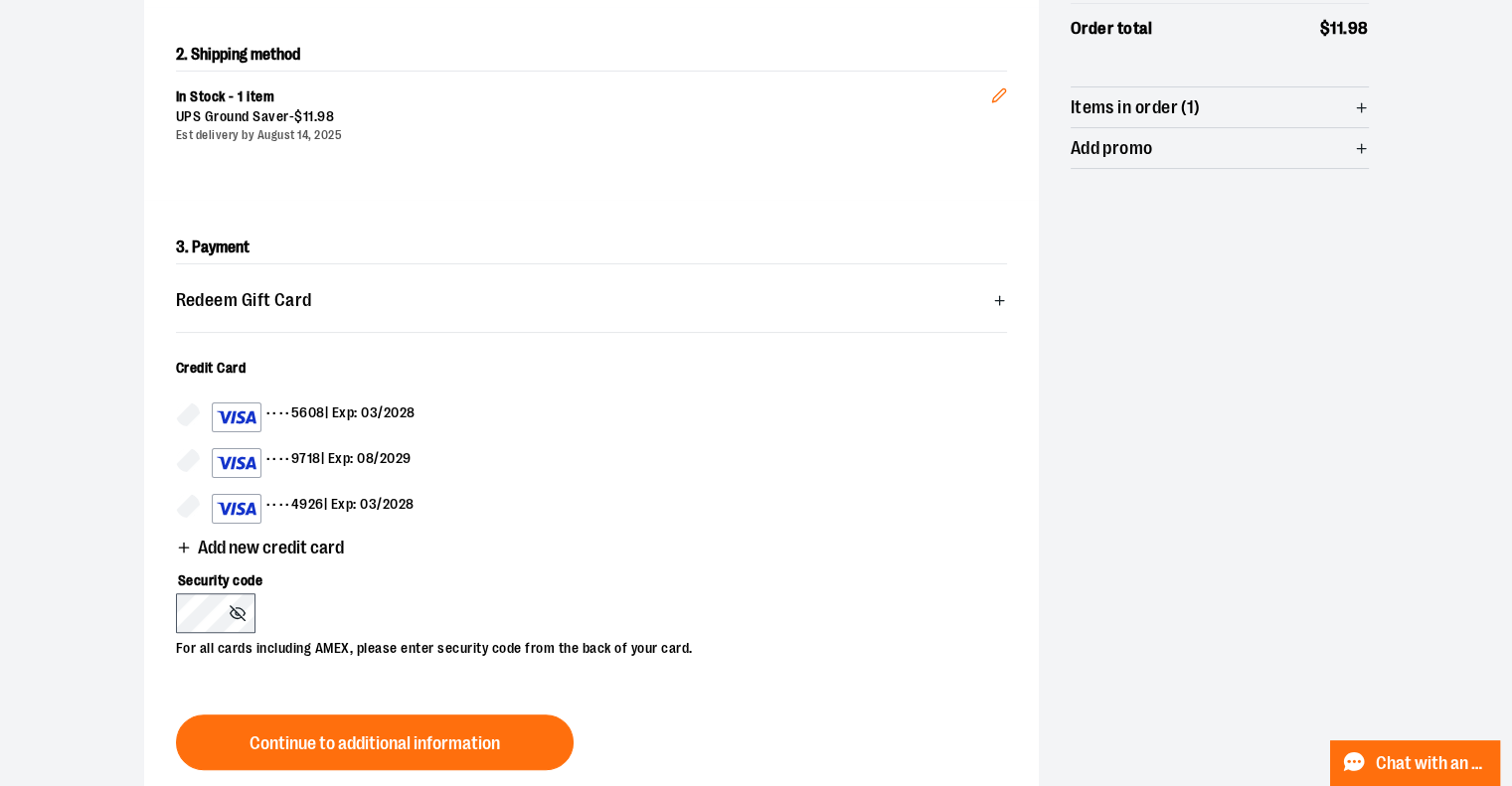 drag, startPoint x: 375, startPoint y: 508, endPoint x: 126, endPoint y: 514, distance: 249.07228 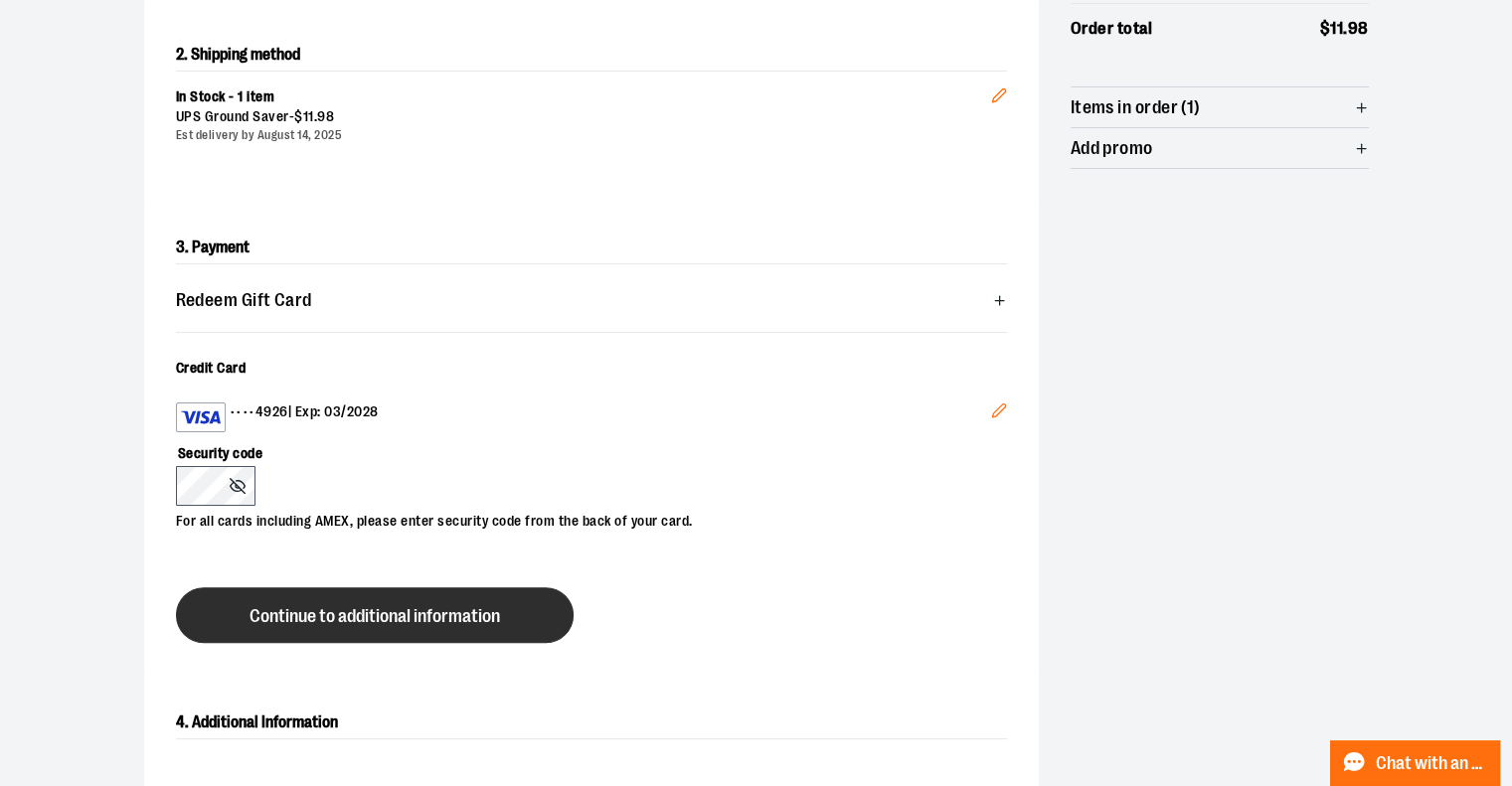 click on "Continue to additional information" at bounding box center (375, 615) 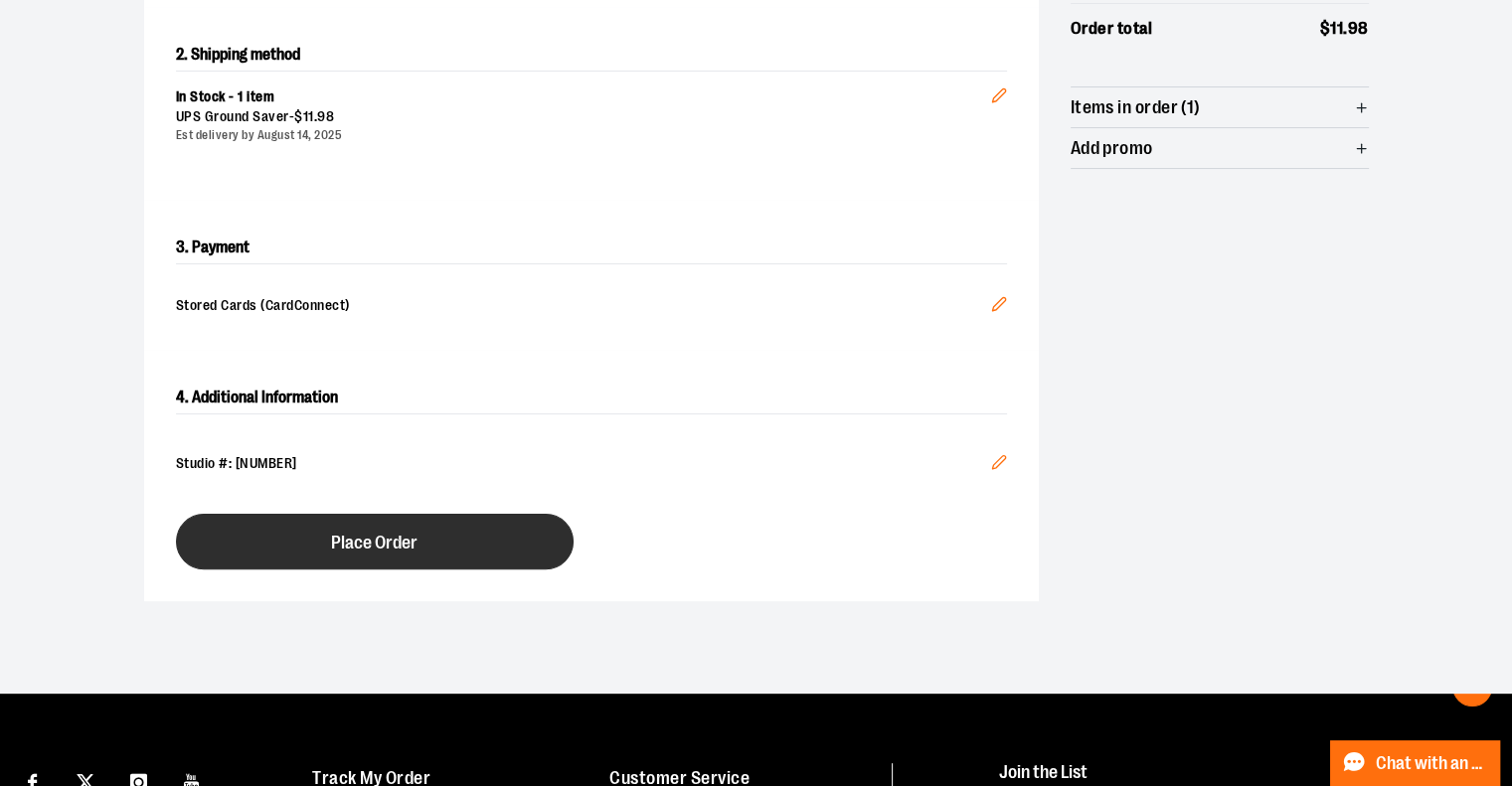 click on "Place Order" at bounding box center [374, 543] 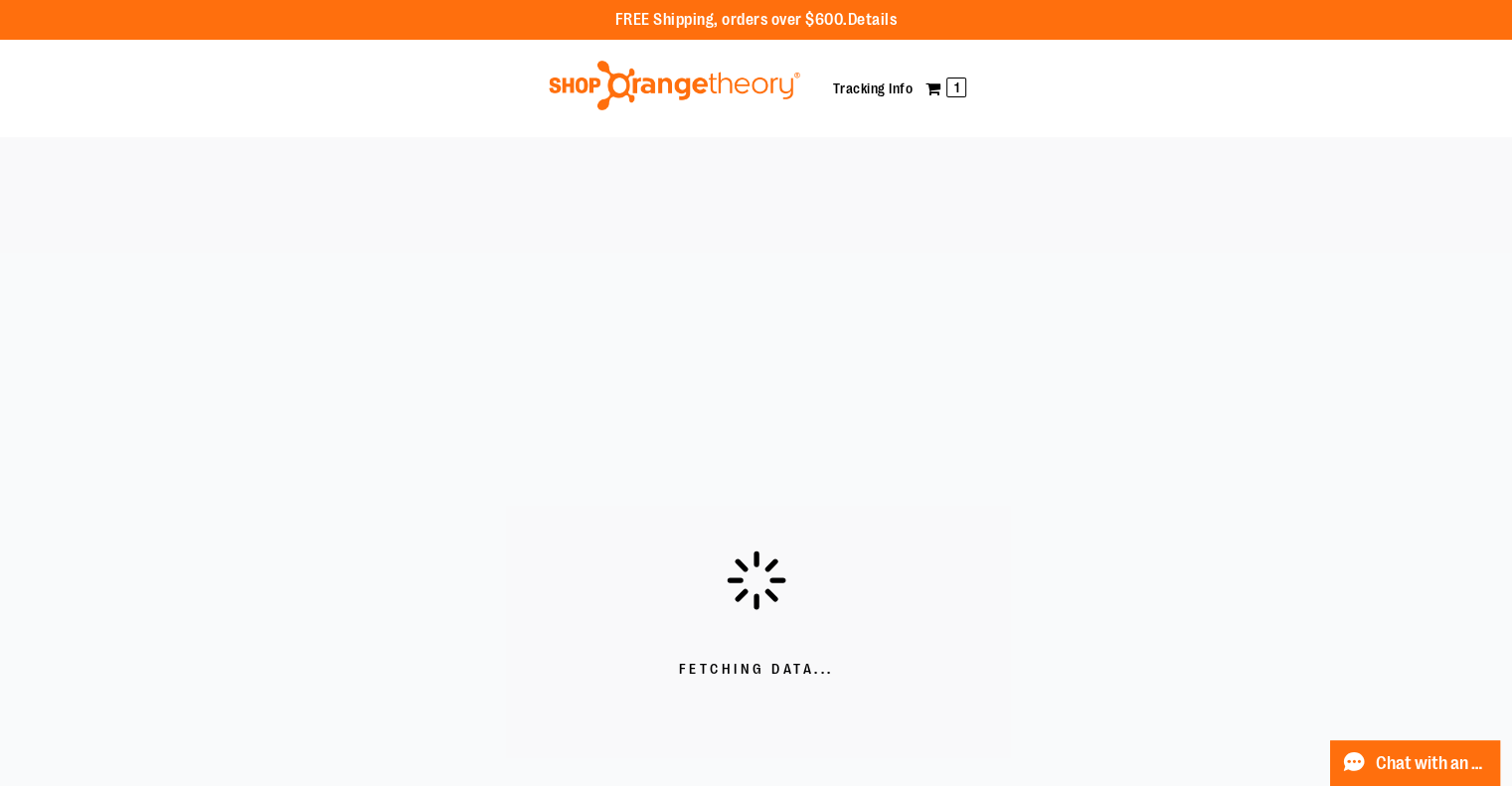 scroll, scrollTop: 0, scrollLeft: 0, axis: both 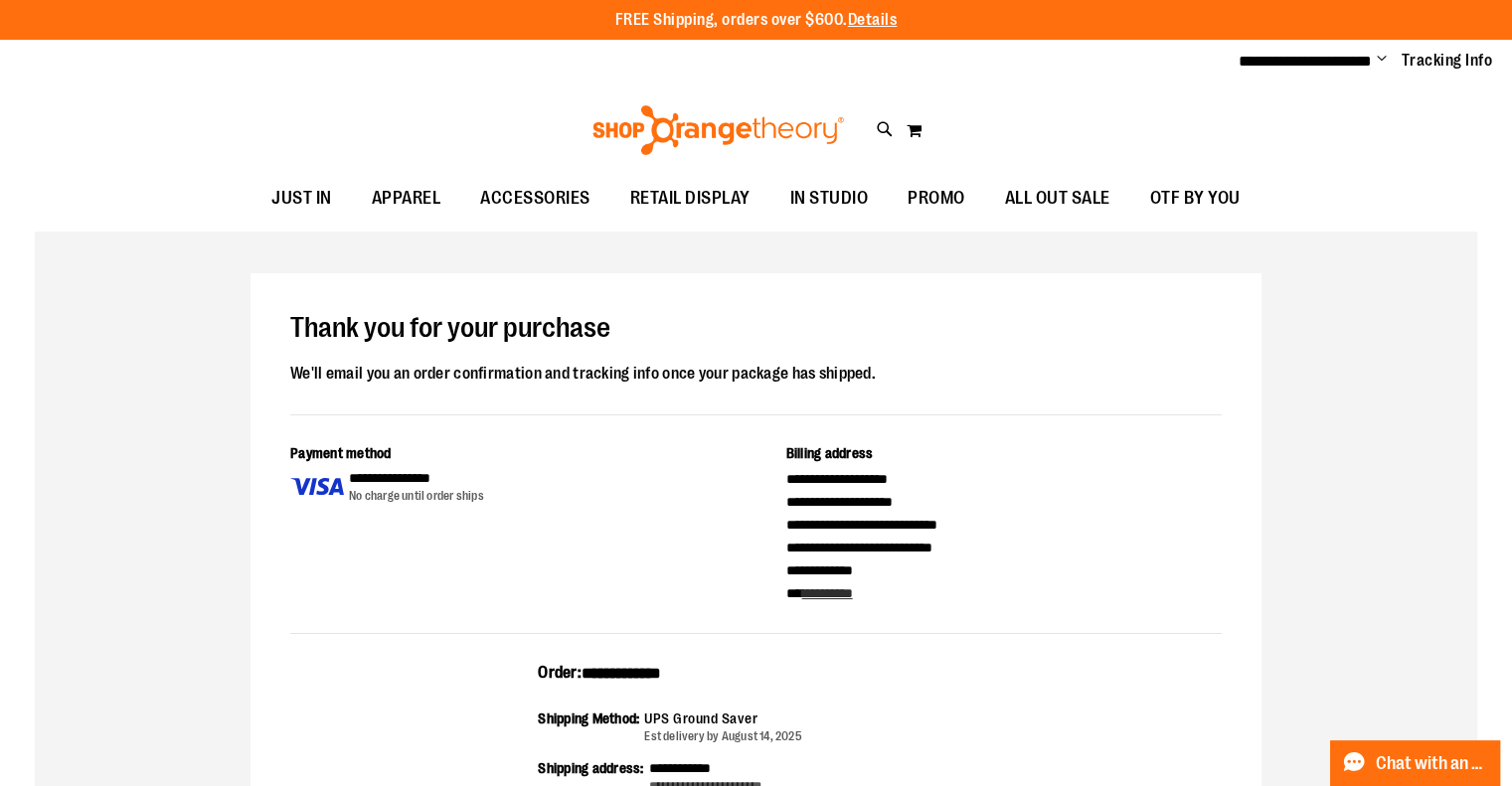 click on "Change" at bounding box center [1382, 60] 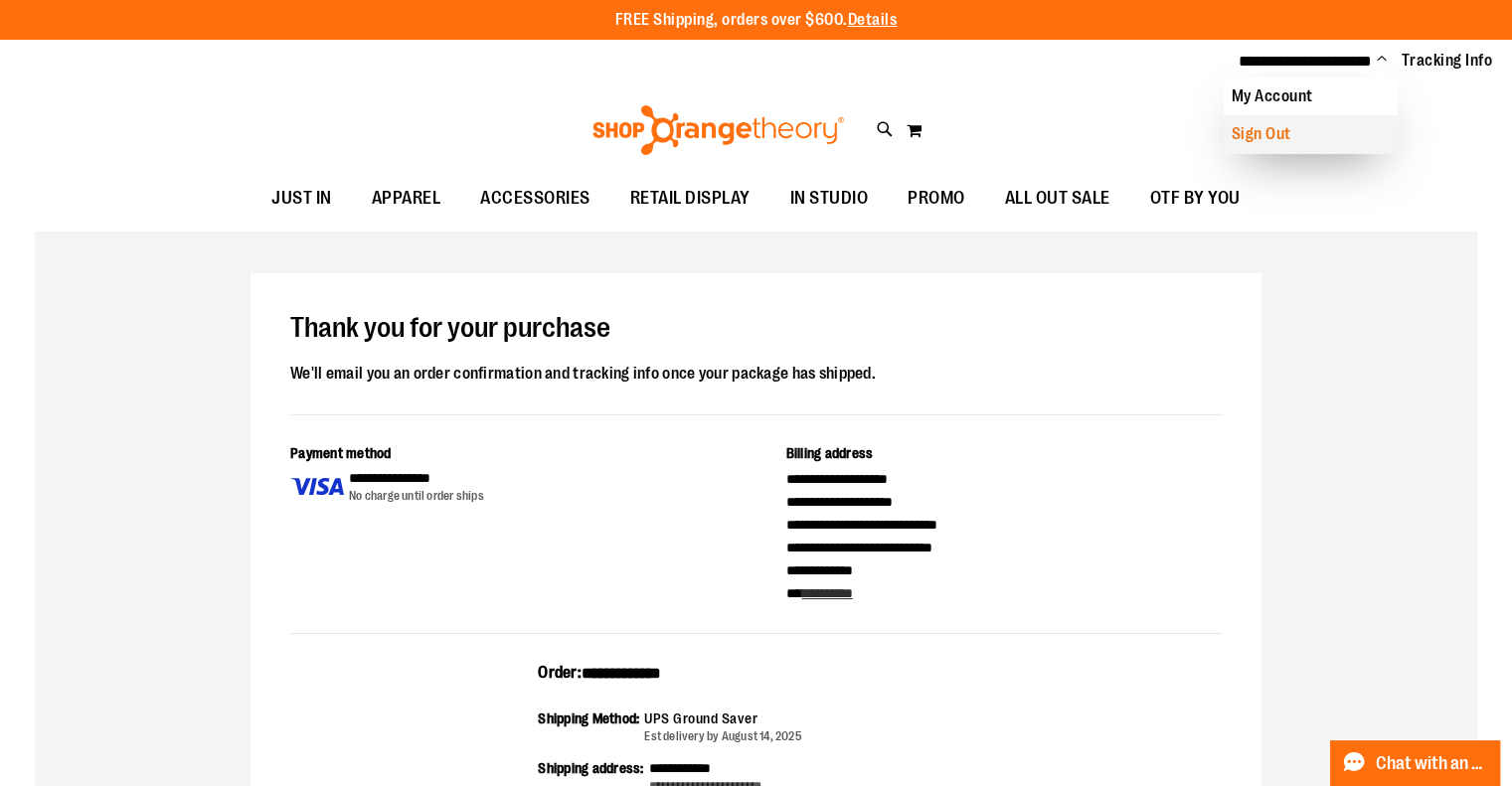 click on "Sign Out" at bounding box center [1310, 134] 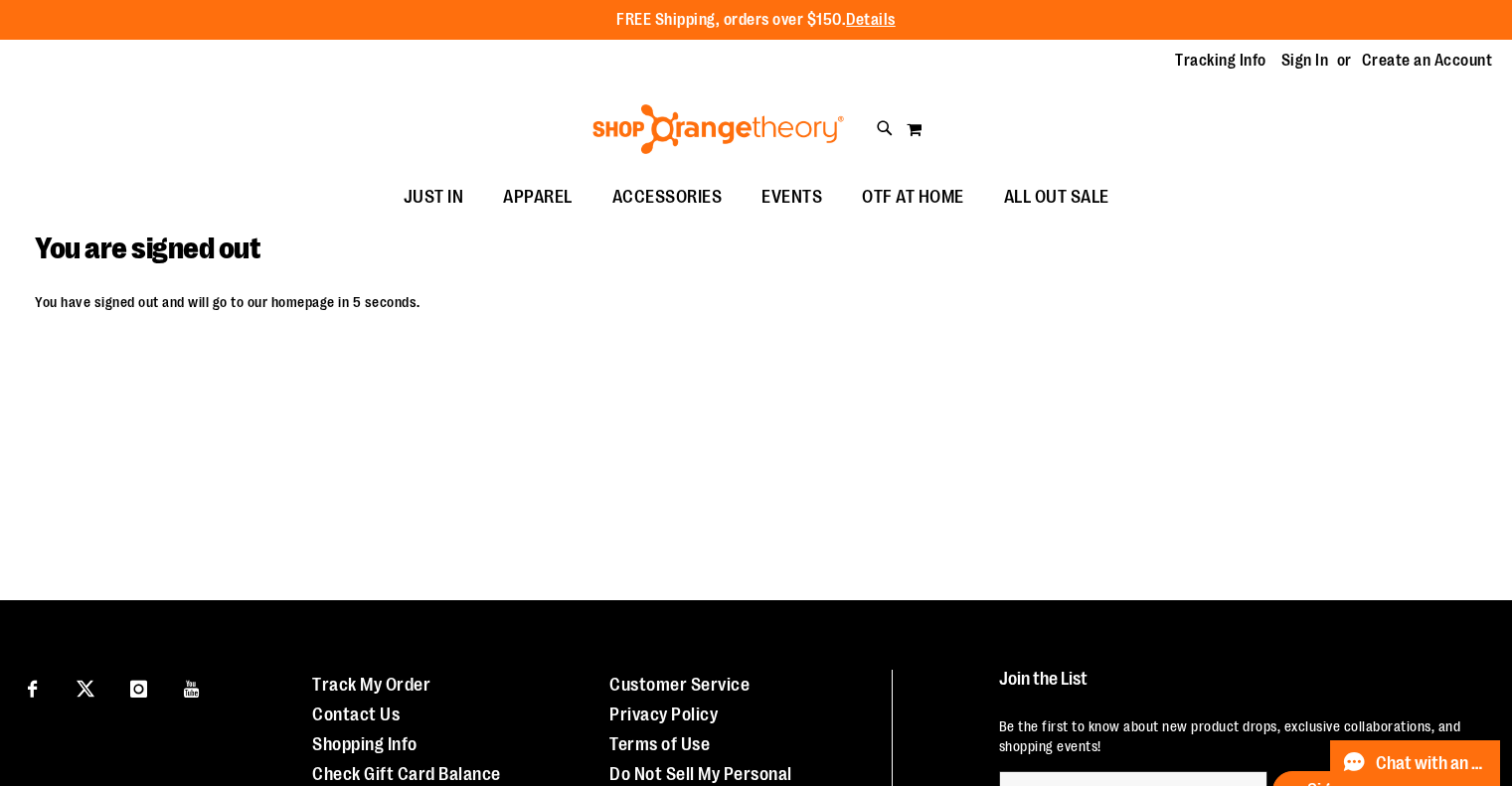 scroll, scrollTop: 0, scrollLeft: 0, axis: both 